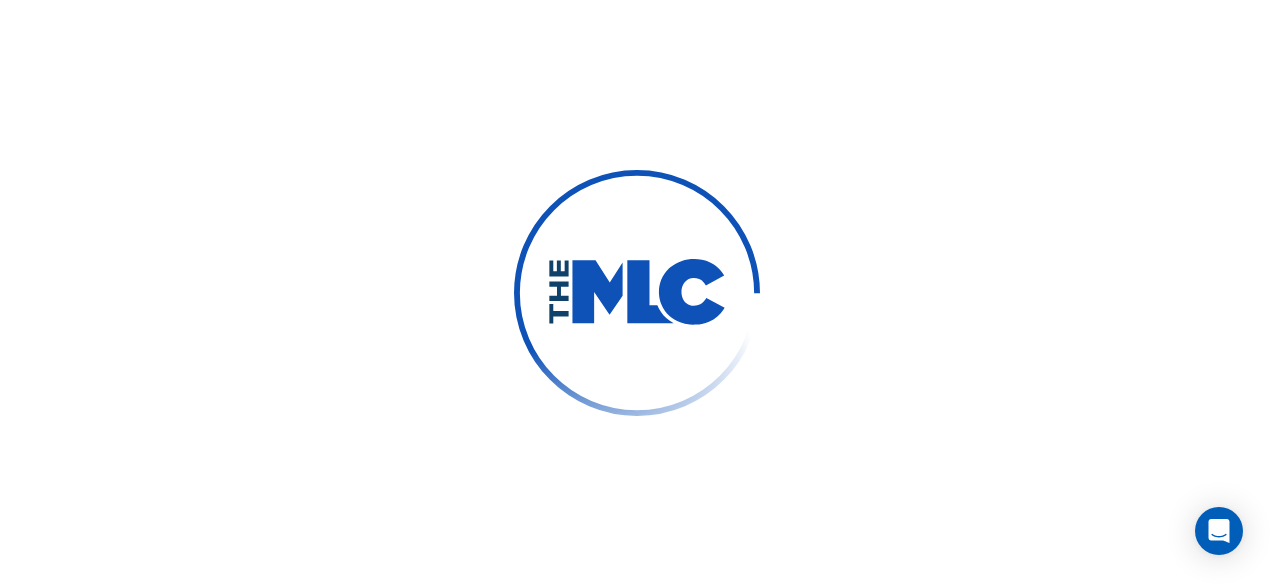 scroll, scrollTop: 0, scrollLeft: 0, axis: both 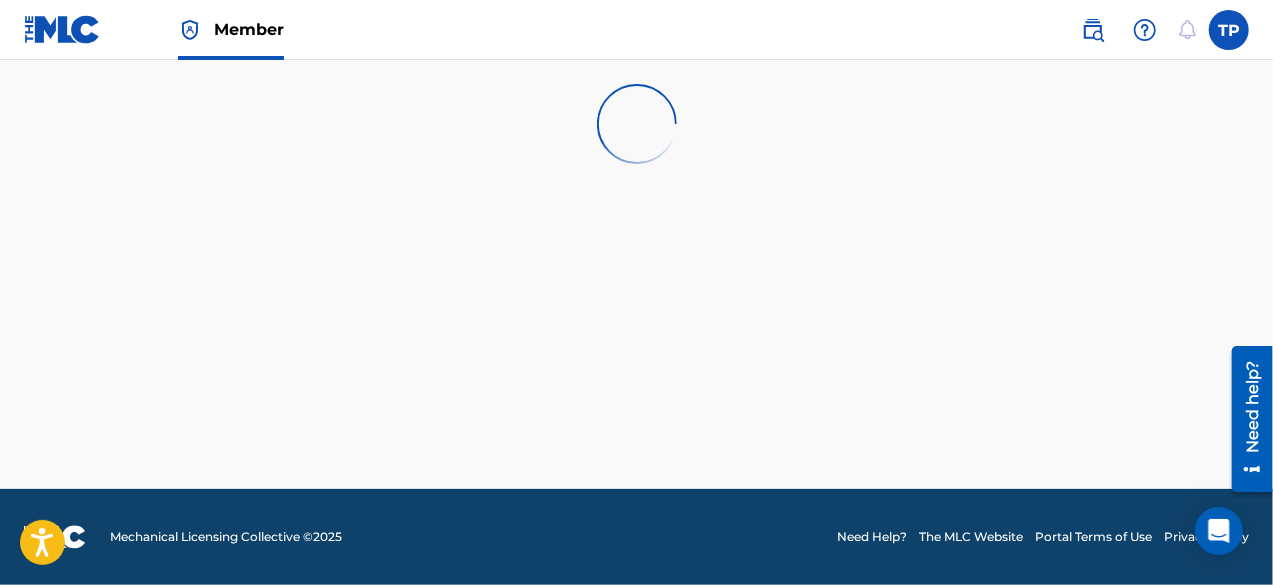 click at bounding box center (636, 124) 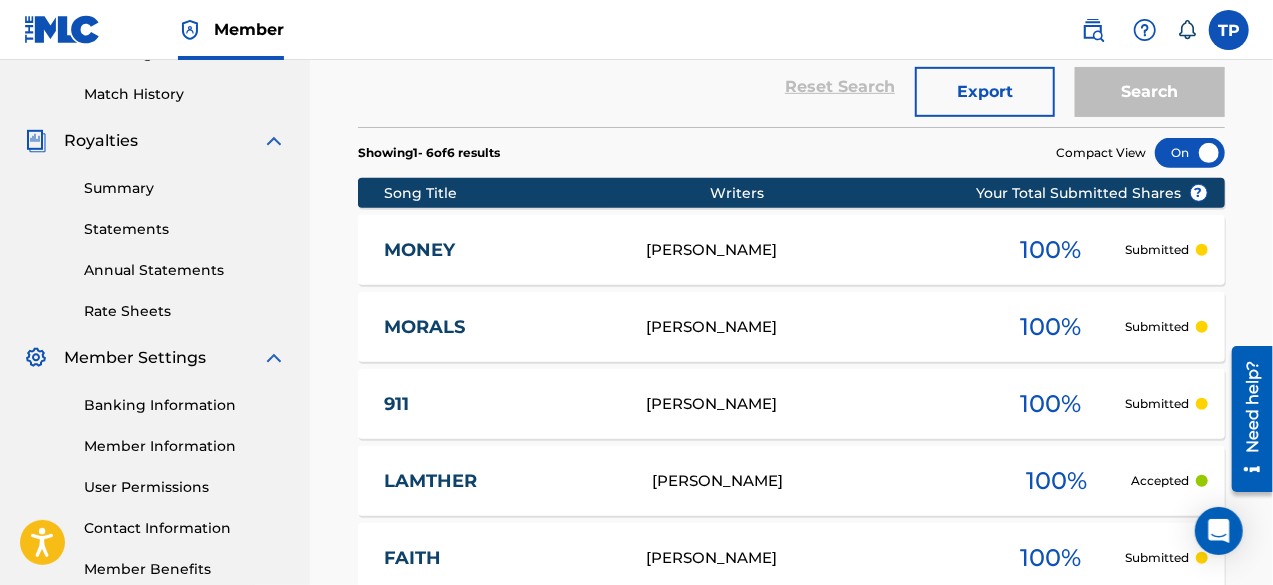 scroll, scrollTop: 485, scrollLeft: 0, axis: vertical 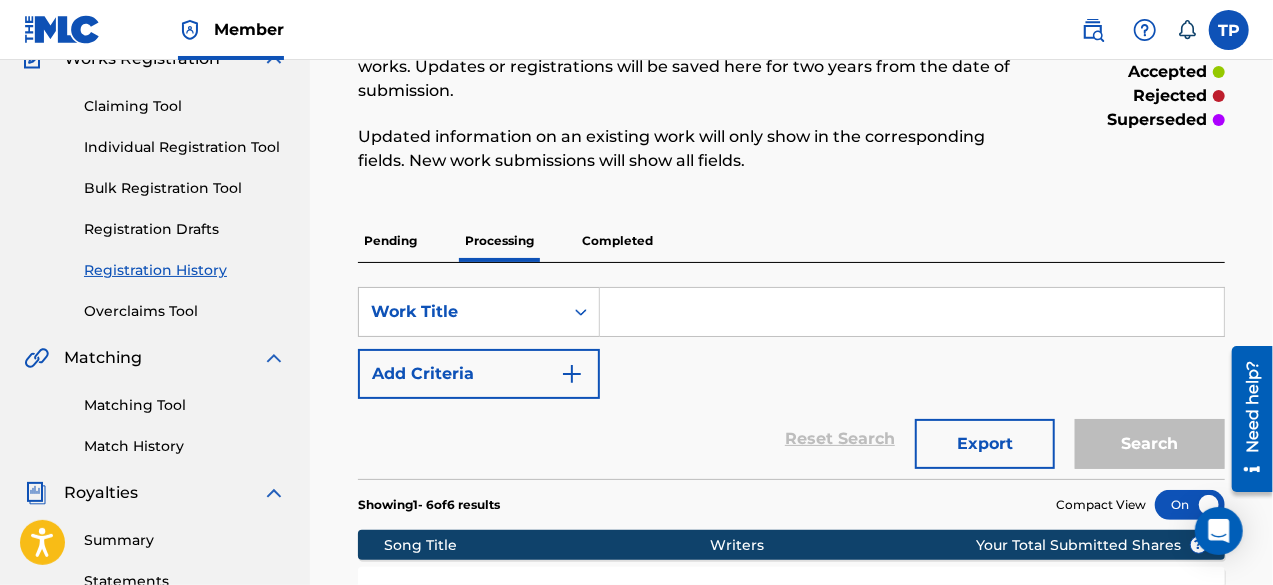 click on "Individual Registration Tool" at bounding box center (185, 147) 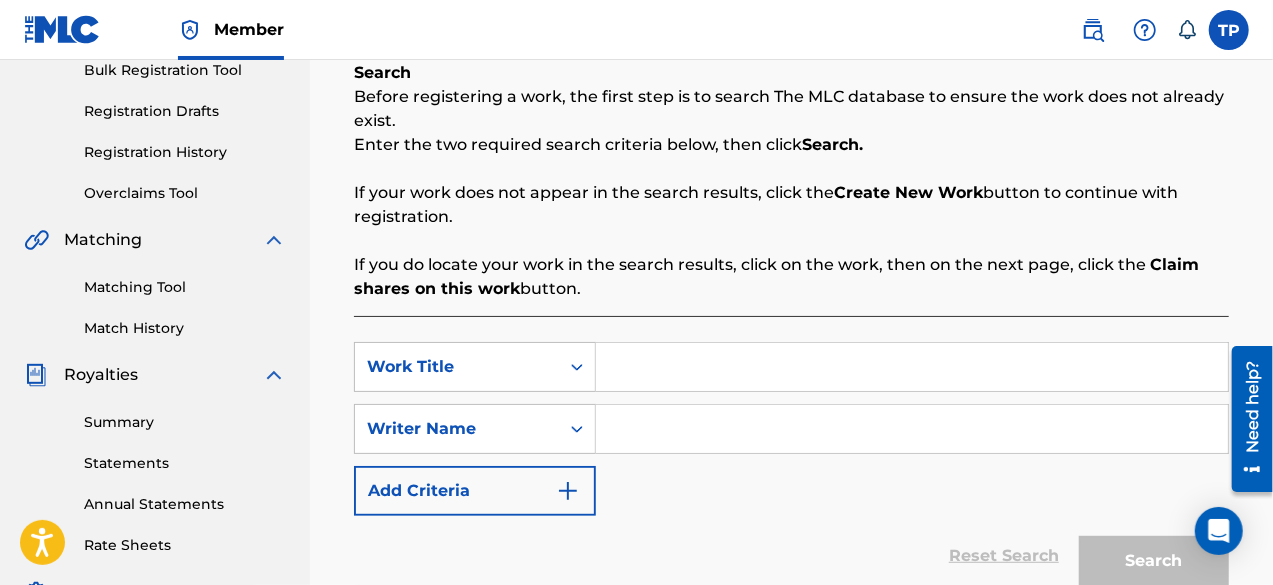 scroll, scrollTop: 276, scrollLeft: 0, axis: vertical 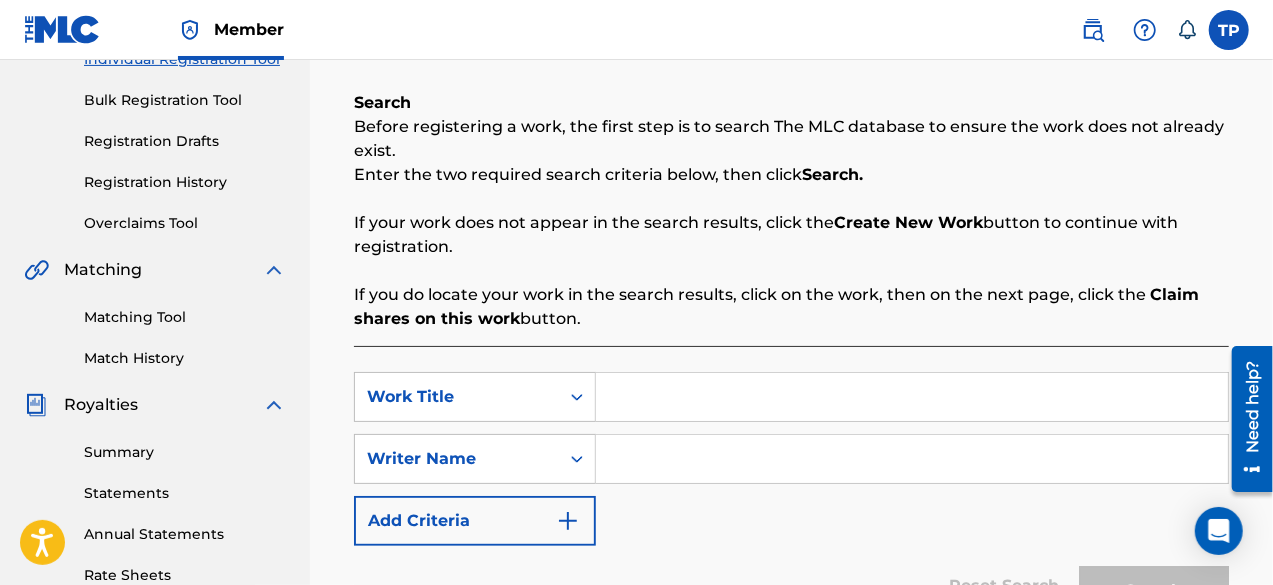 click on "Bulk Registration Tool" at bounding box center (185, 100) 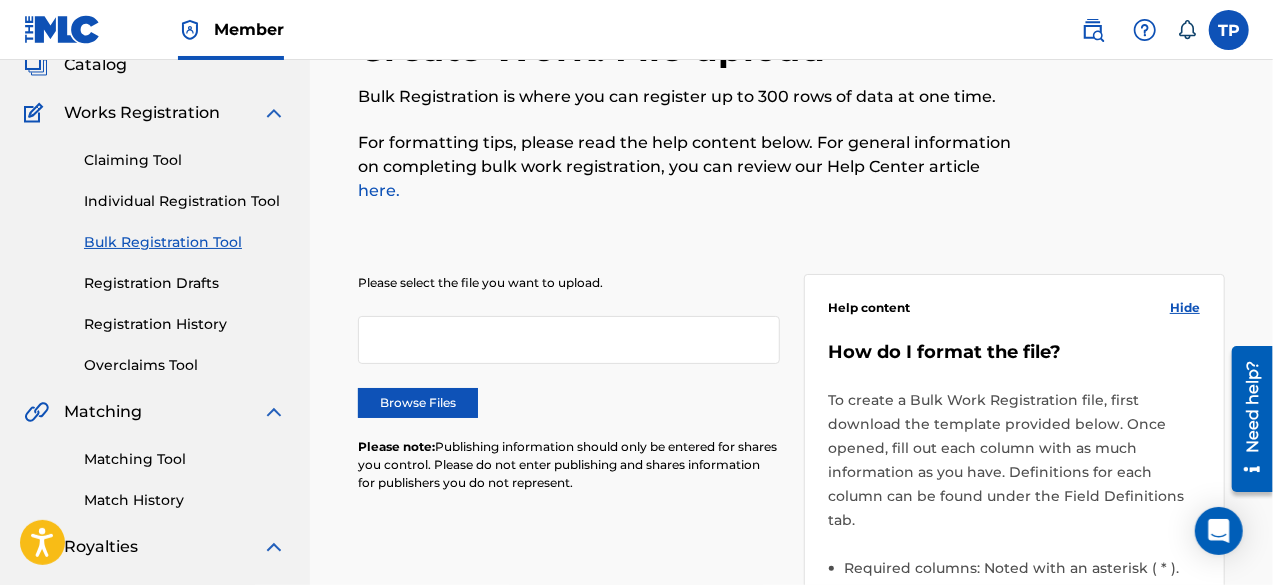 scroll, scrollTop: 121, scrollLeft: 0, axis: vertical 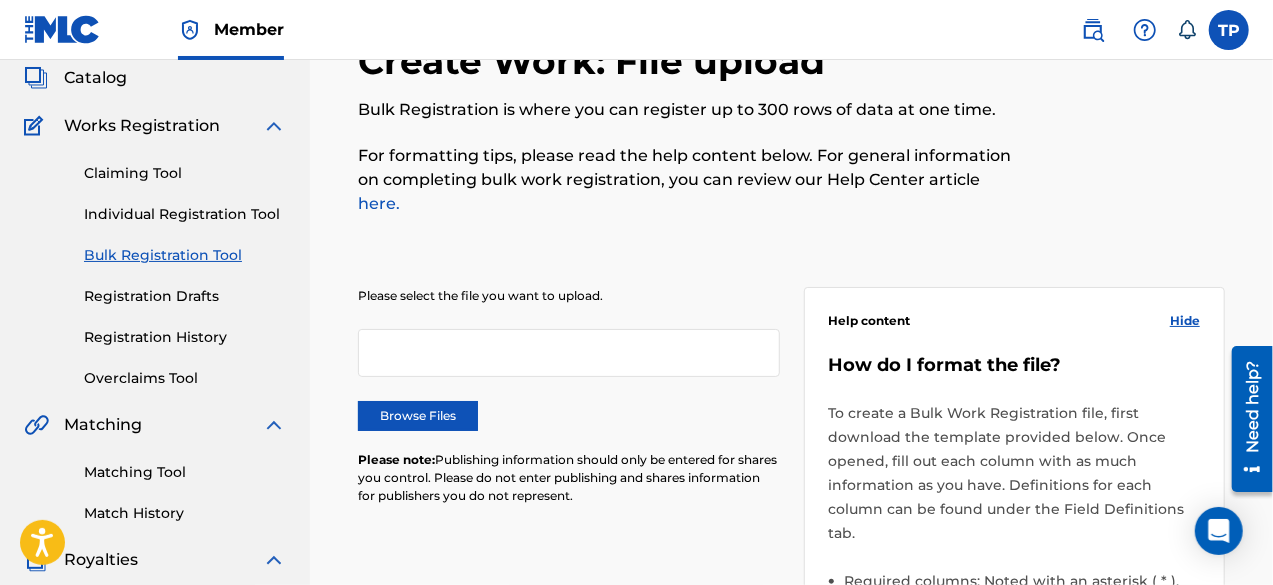 click on "Individual Registration Tool" at bounding box center (185, 214) 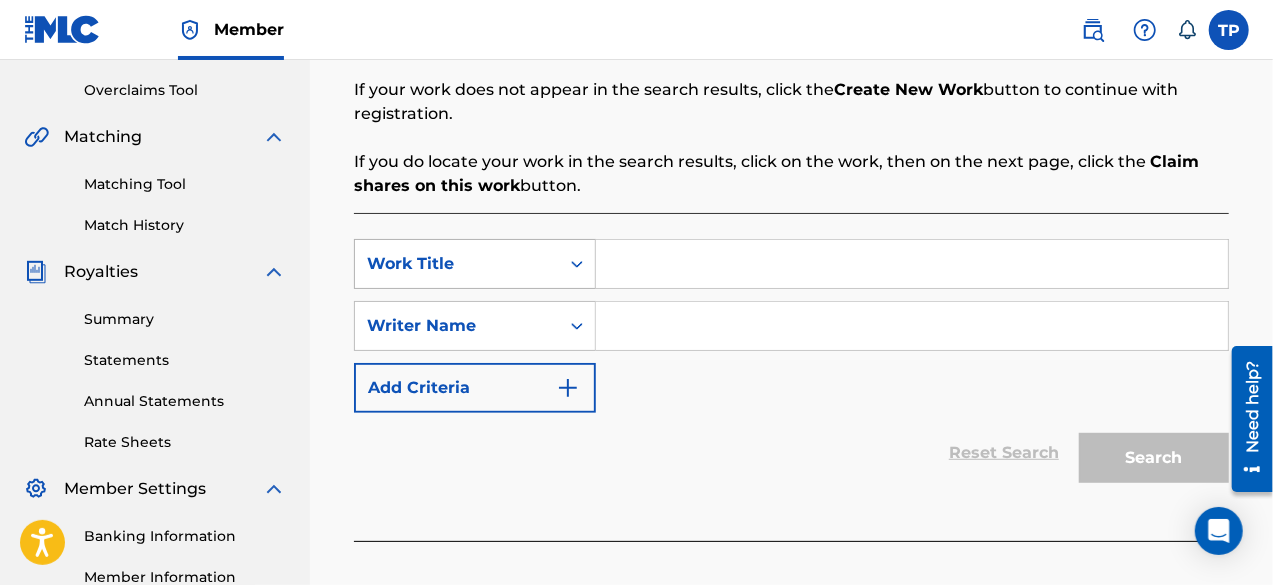 scroll, scrollTop: 413, scrollLeft: 0, axis: vertical 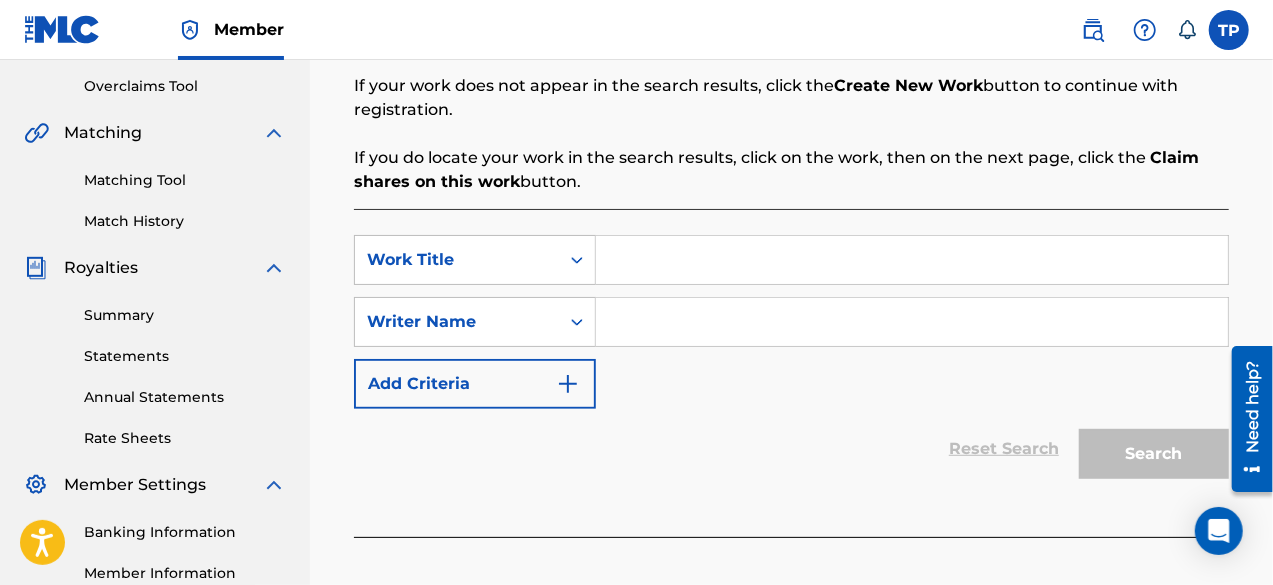 click at bounding box center (912, 260) 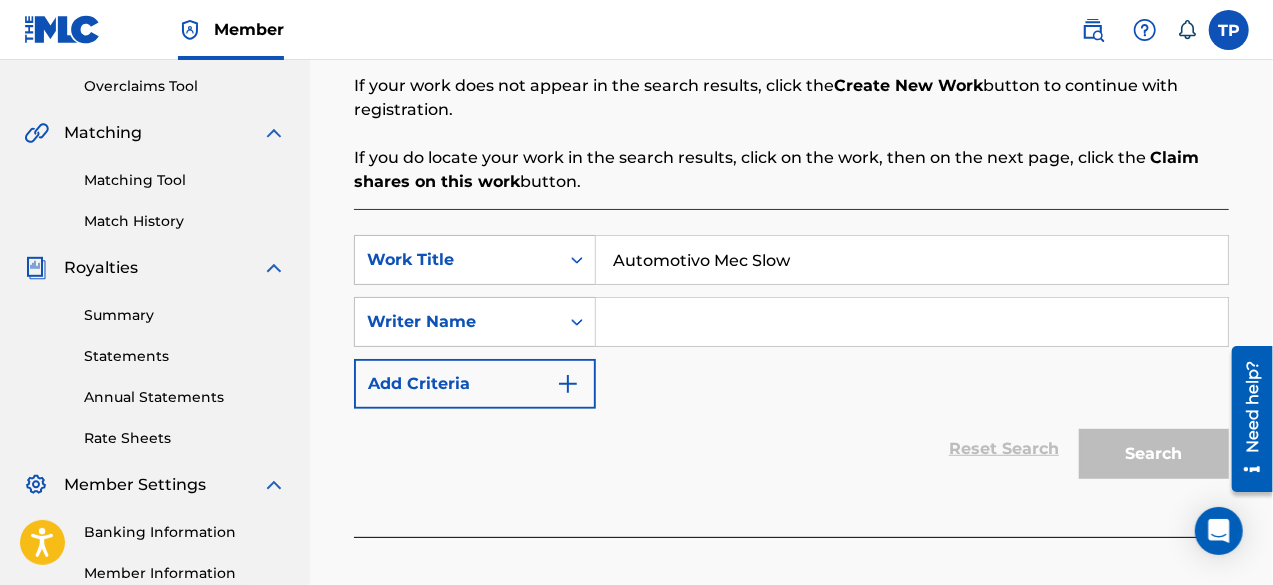 type on "Automotivo Mec Slow" 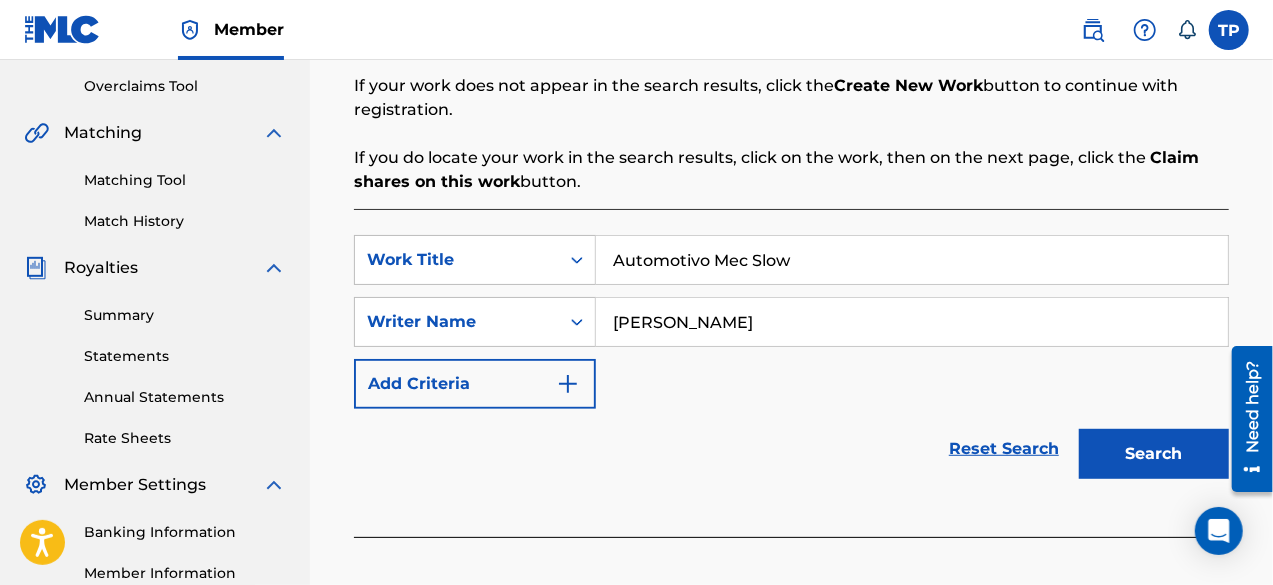 type on "tanishq phalswal" 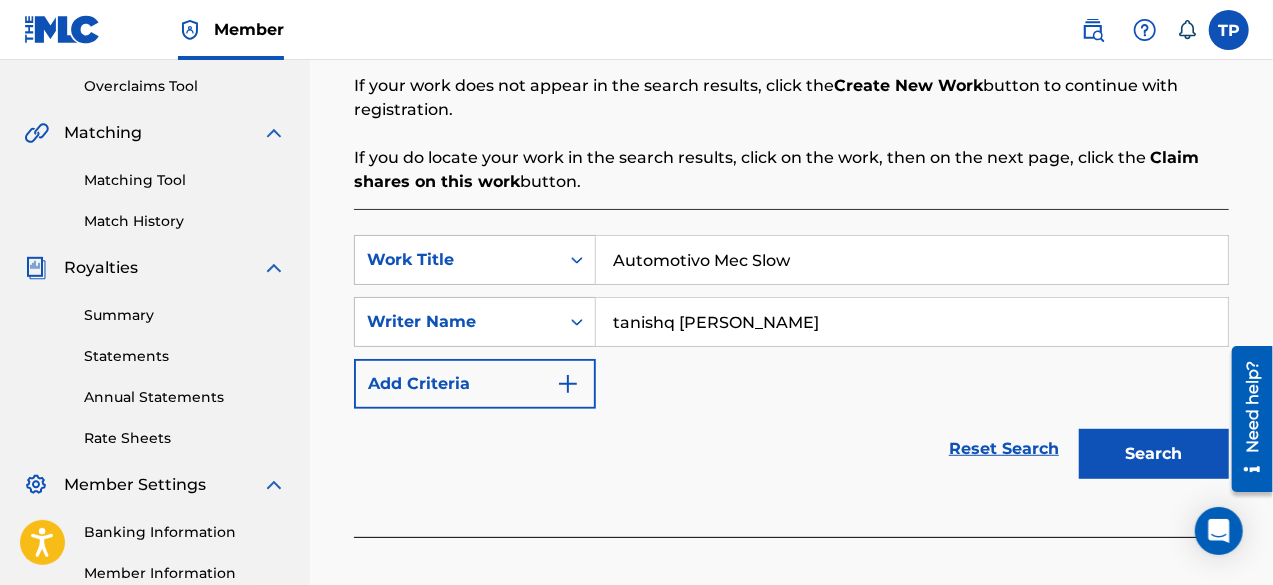click on "Search" at bounding box center (1154, 454) 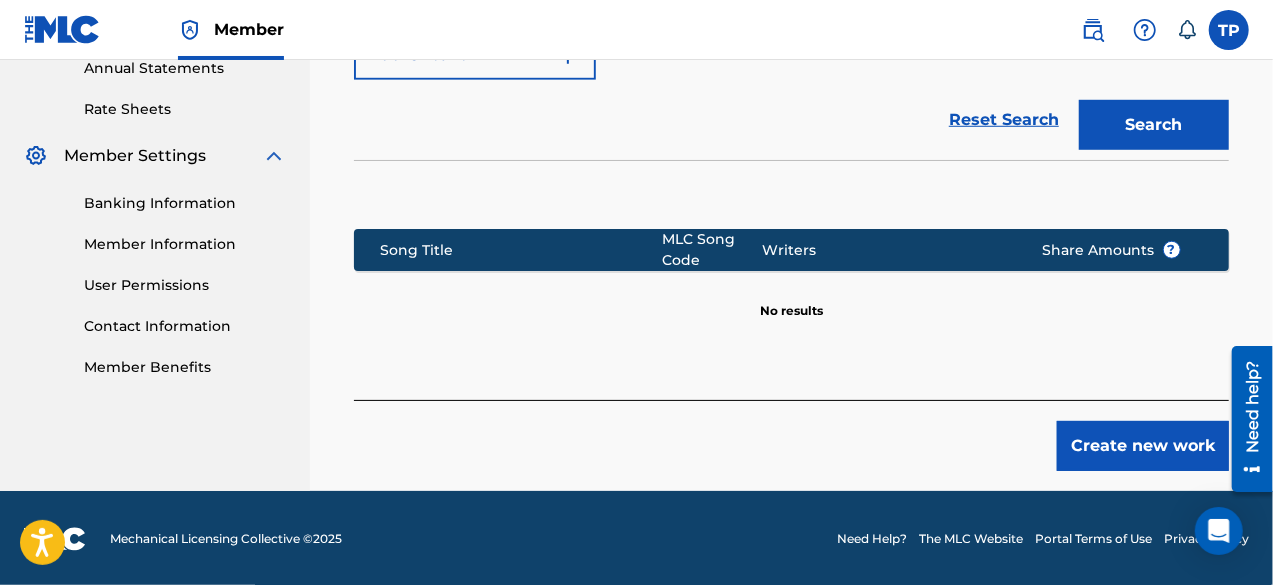 click on "Create new work" at bounding box center [1143, 446] 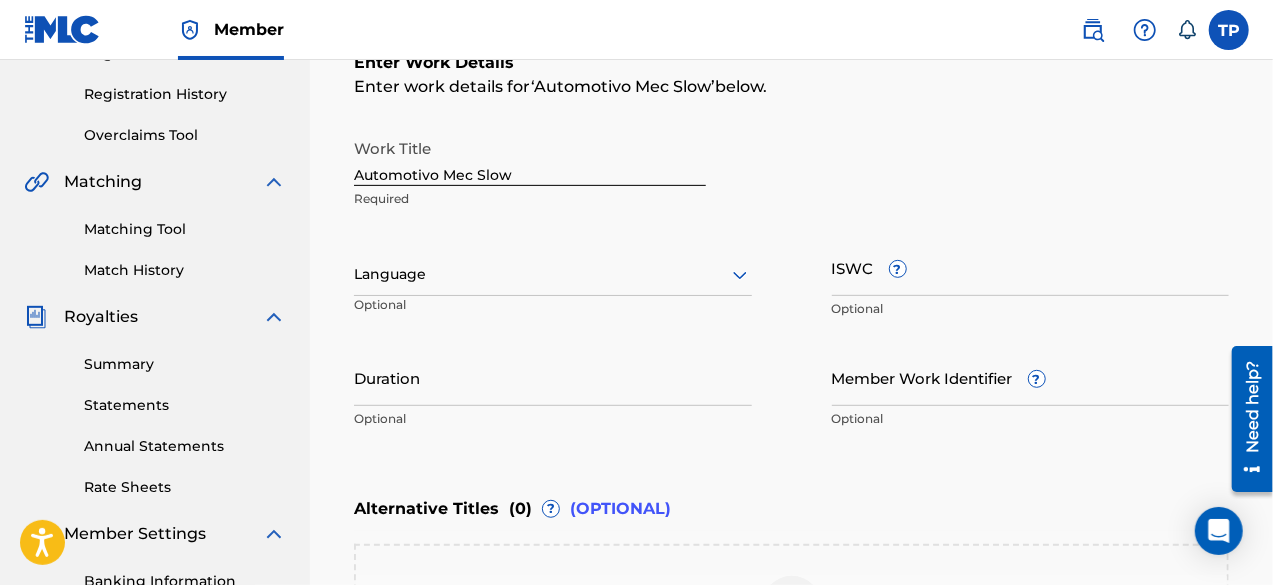 scroll, scrollTop: 364, scrollLeft: 0, axis: vertical 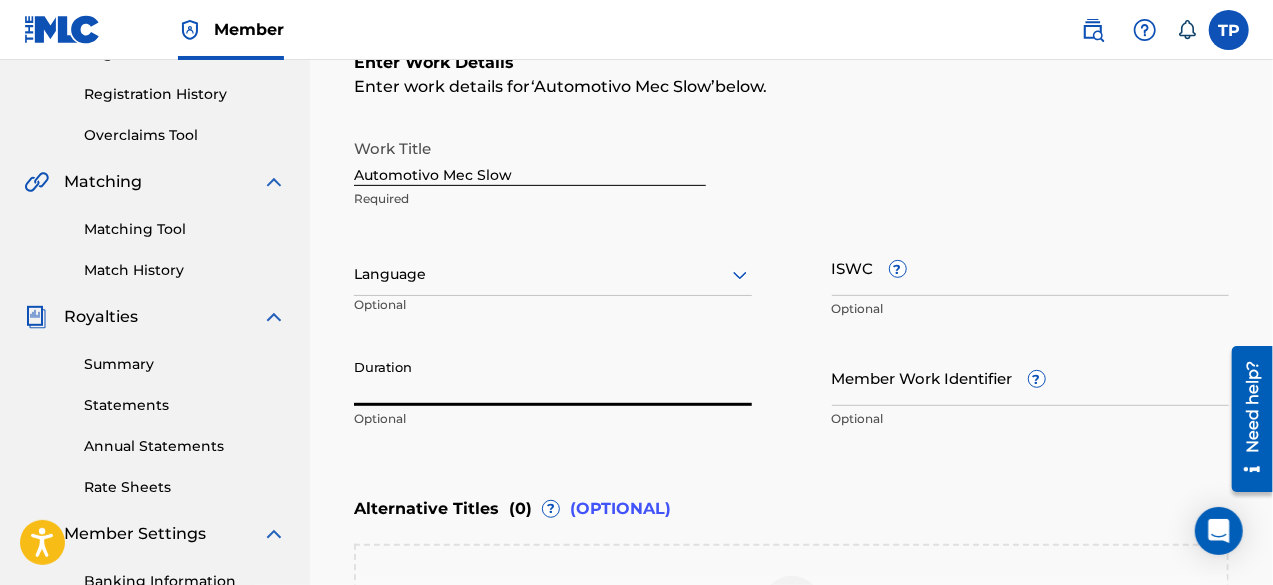 click on "Duration" at bounding box center (553, 377) 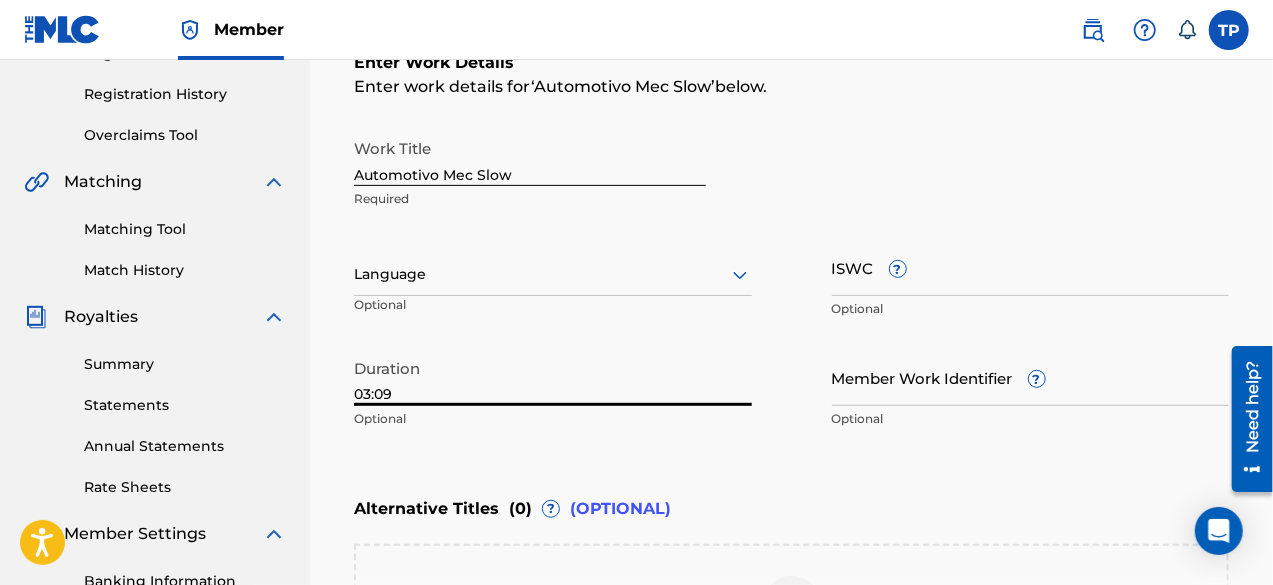 type on "03:09" 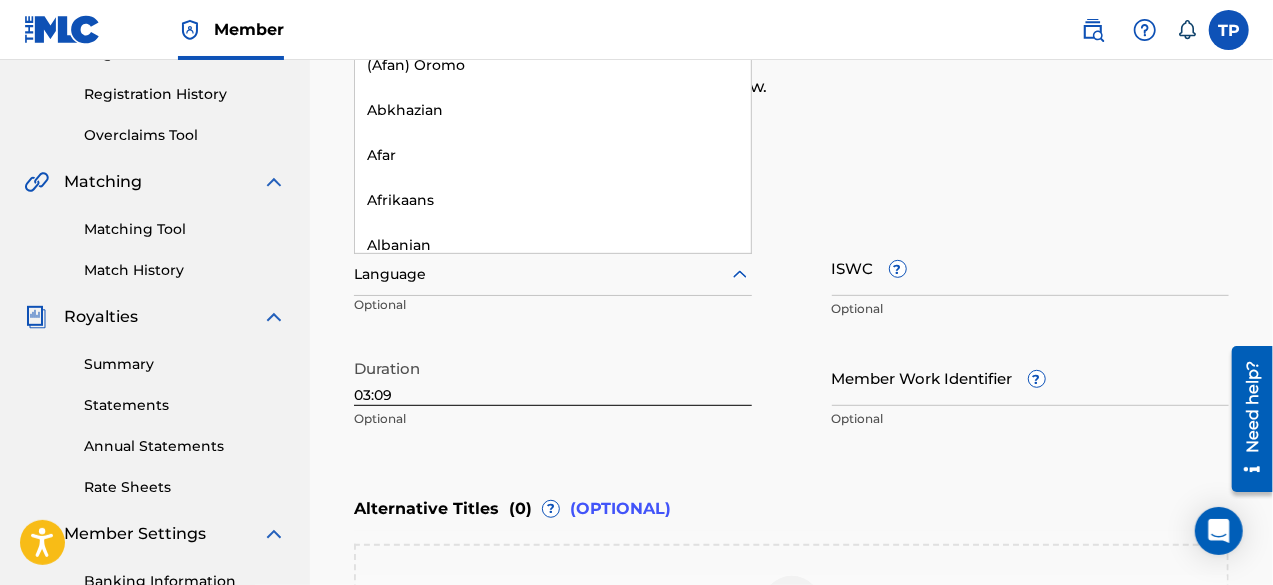 click on "Language" at bounding box center (553, 275) 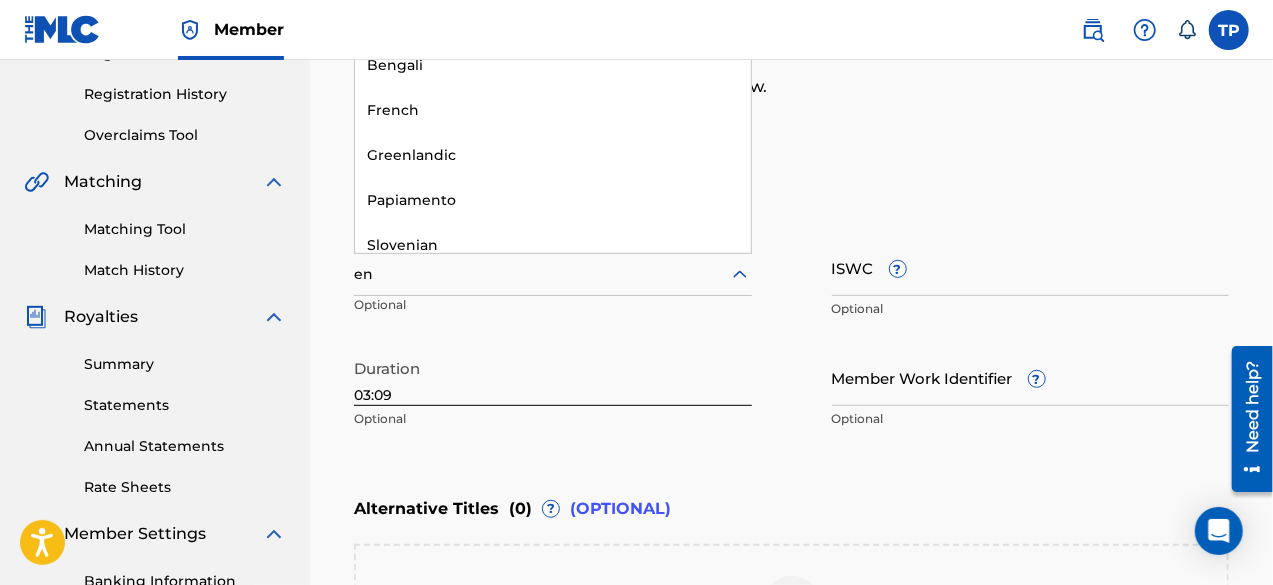 type on "eng" 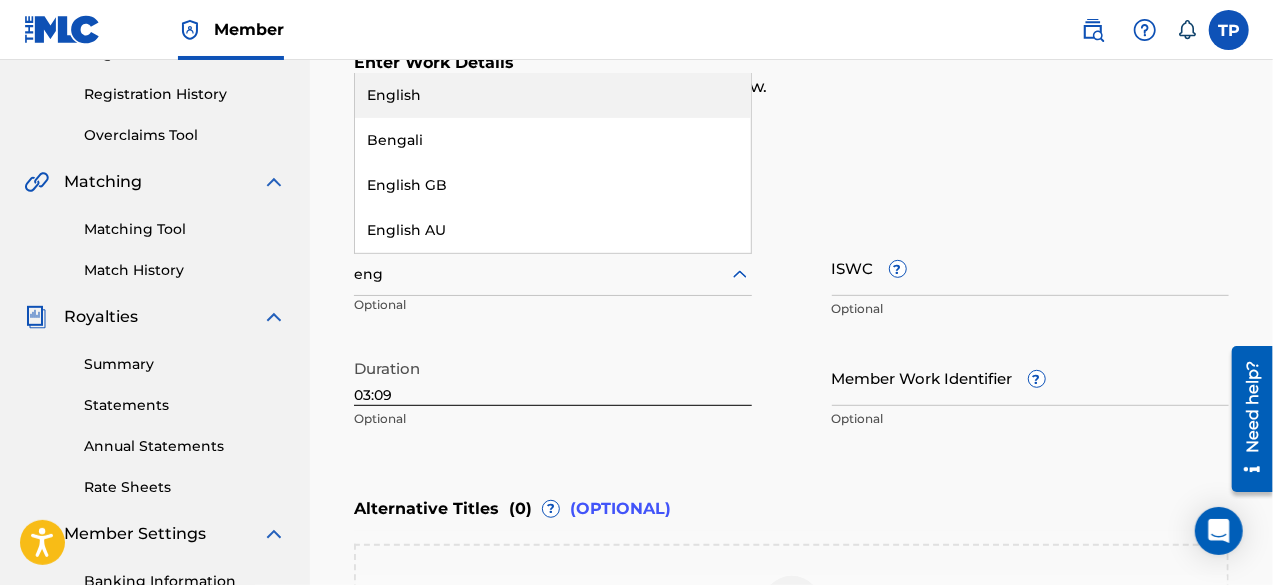 type 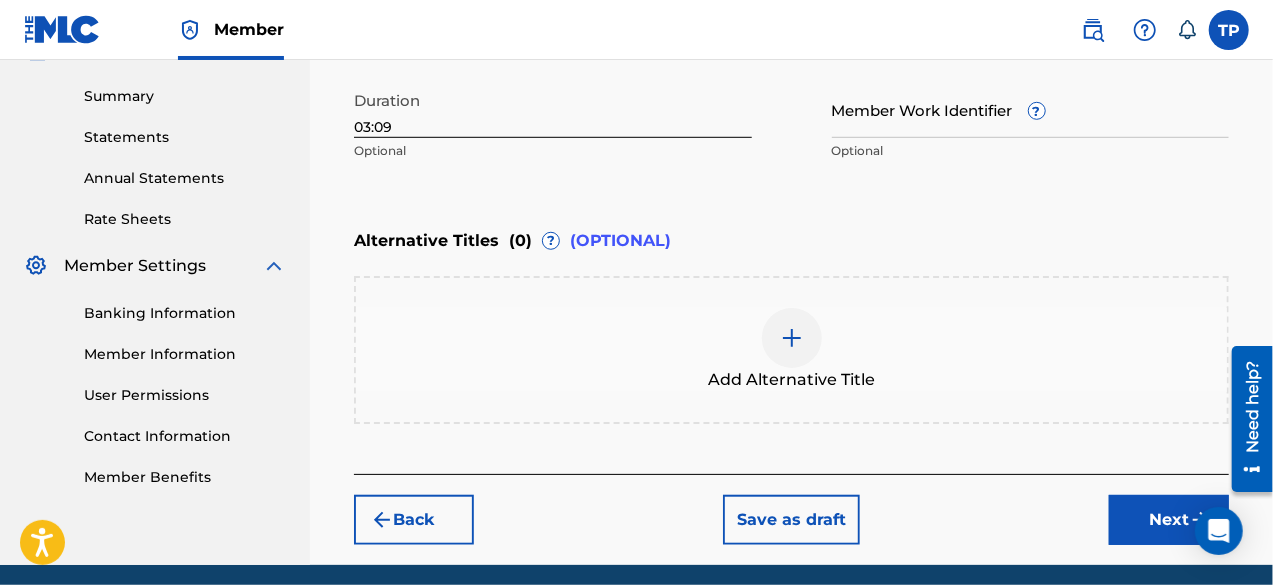 scroll, scrollTop: 704, scrollLeft: 0, axis: vertical 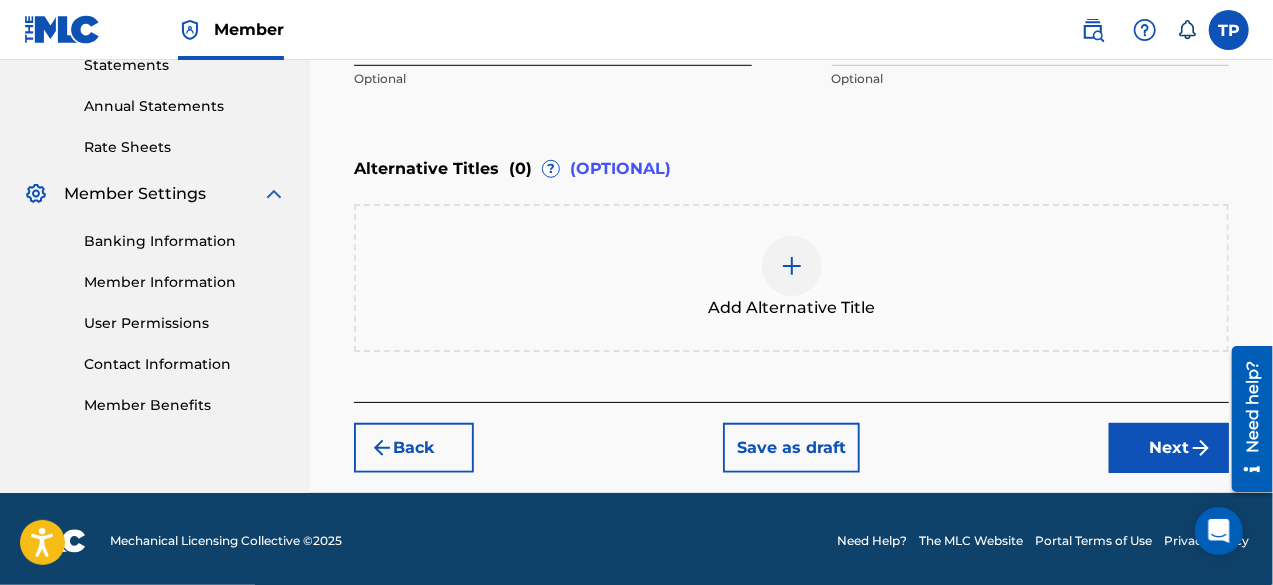 click on "Next" at bounding box center [1169, 448] 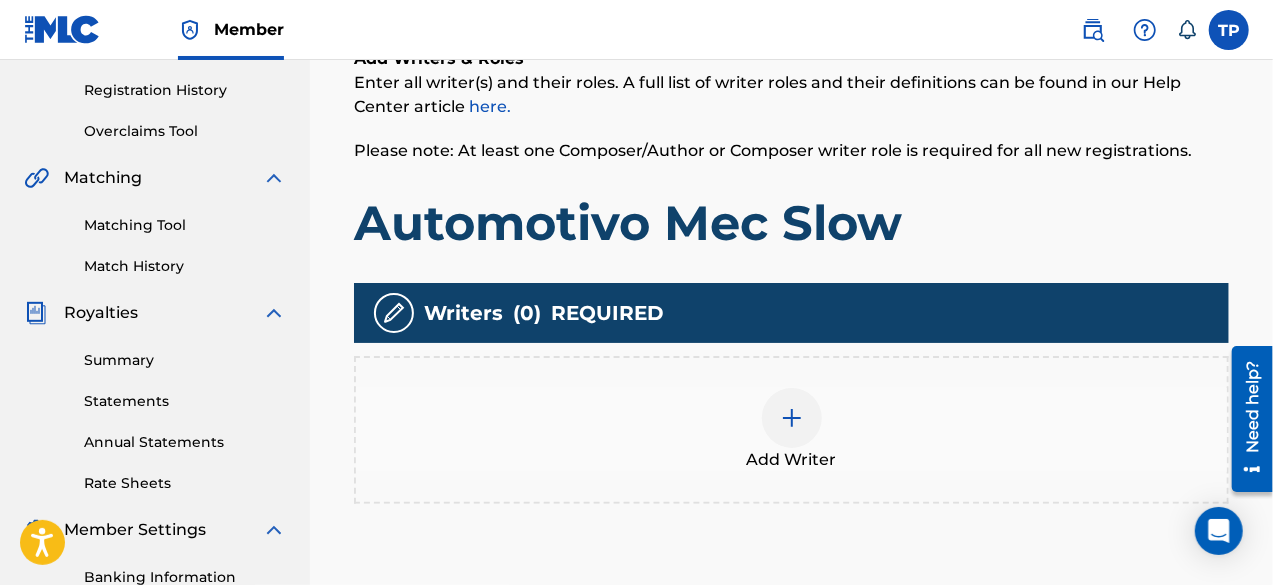 scroll, scrollTop: 376, scrollLeft: 0, axis: vertical 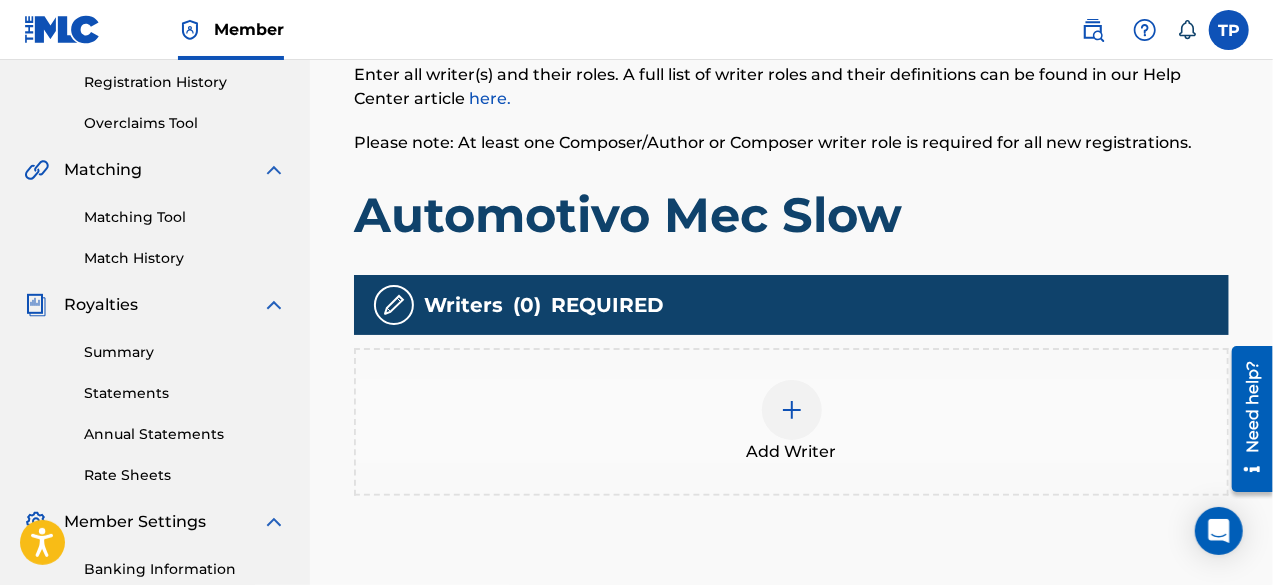 click on "Add Writer" at bounding box center [791, 422] 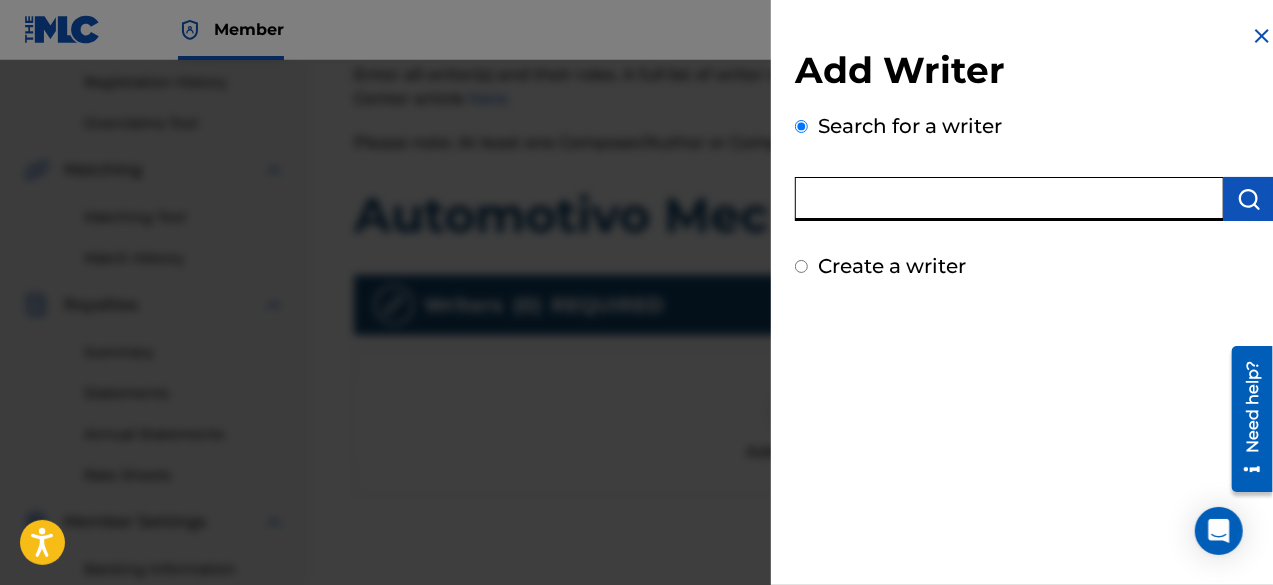 click at bounding box center [1009, 199] 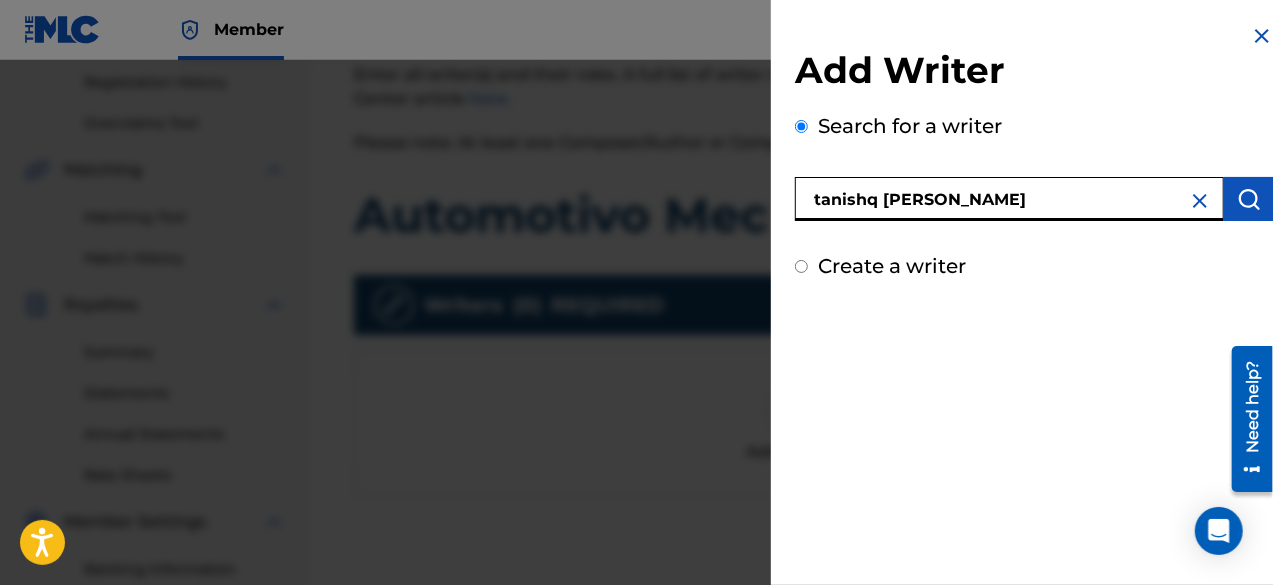 type on "tanishq phalswal" 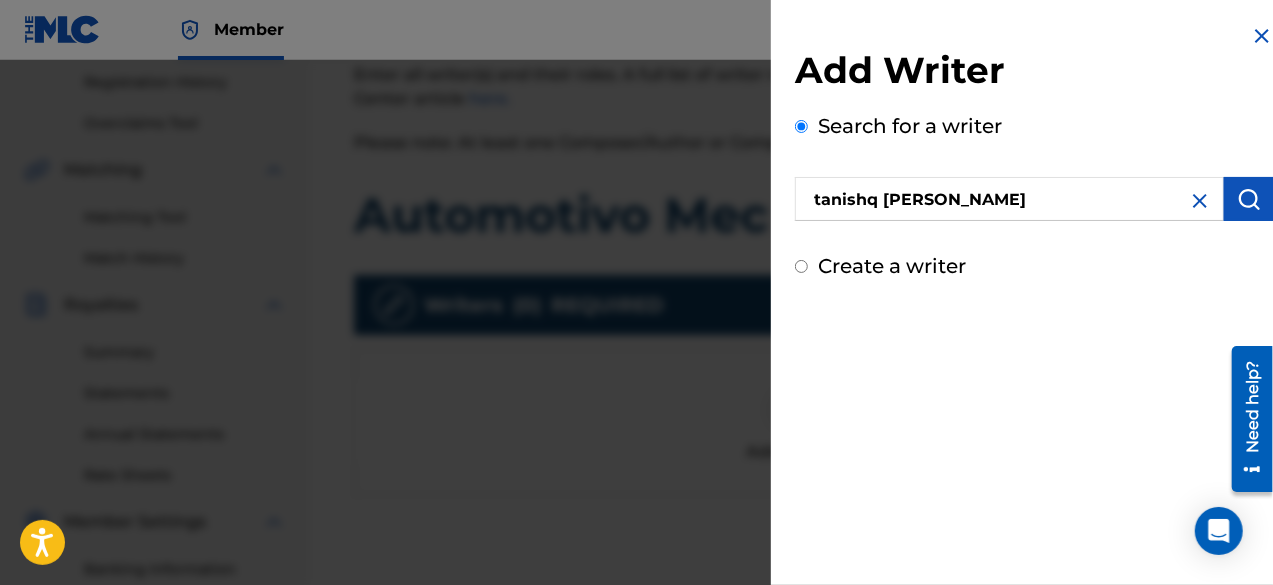 click at bounding box center [1249, 199] 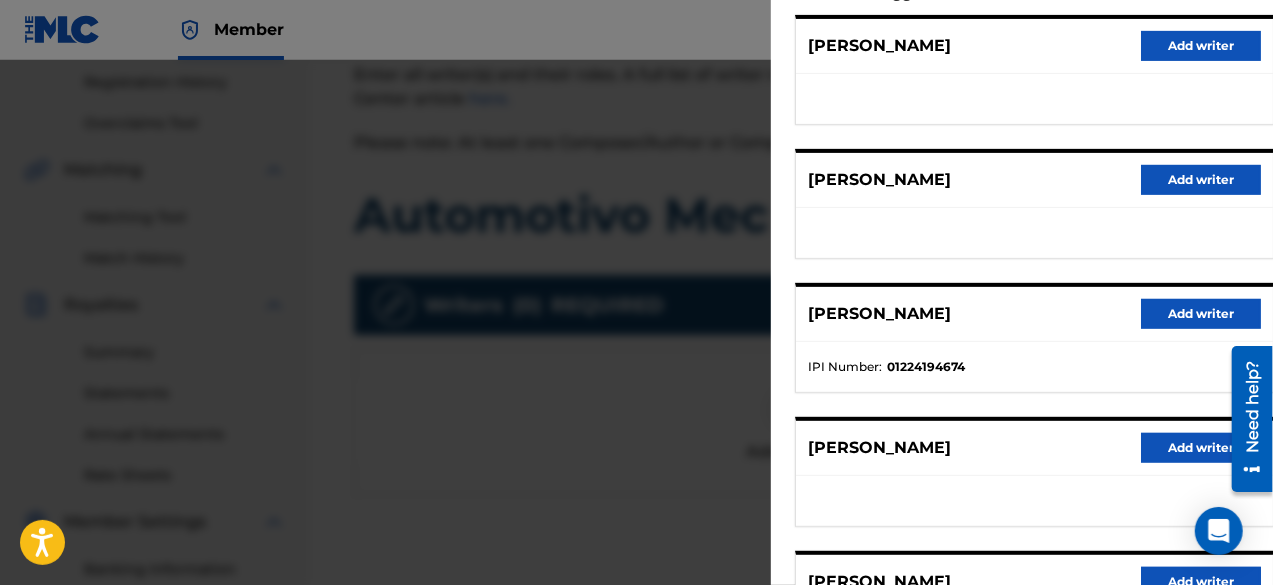 scroll, scrollTop: 258, scrollLeft: 0, axis: vertical 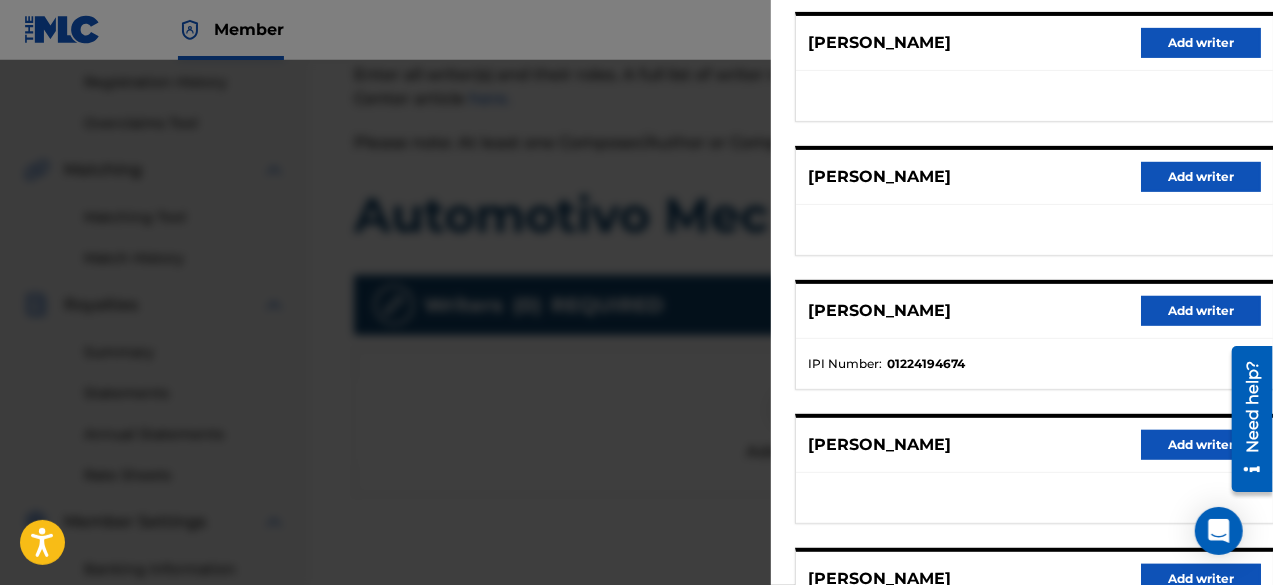 click on "Add writer" at bounding box center [1201, 311] 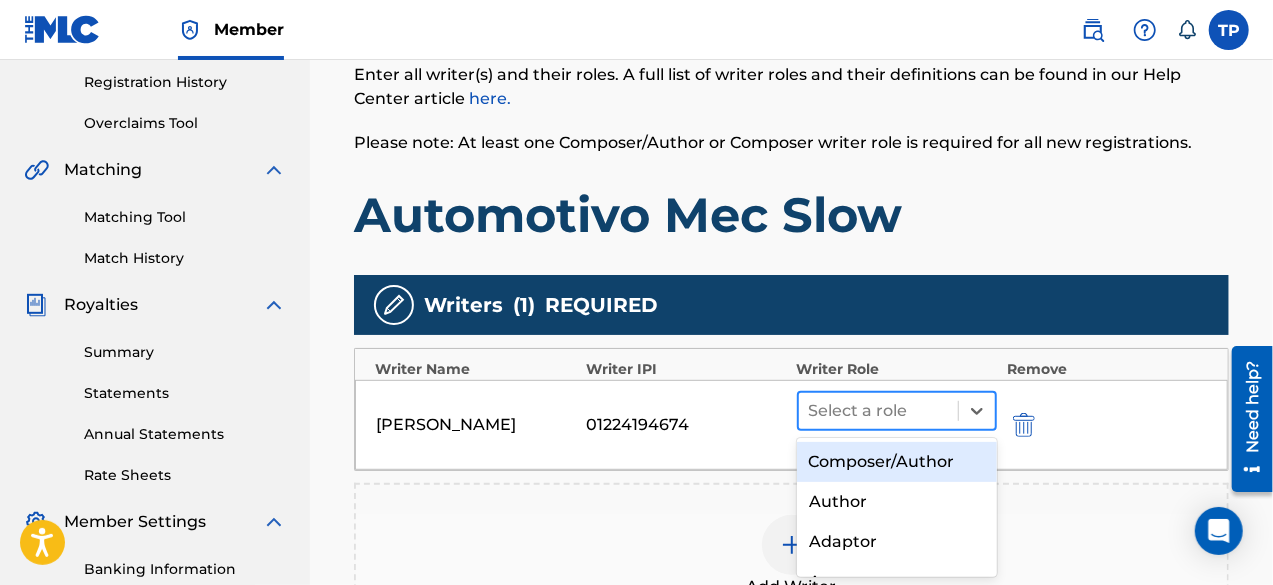 click at bounding box center (878, 411) 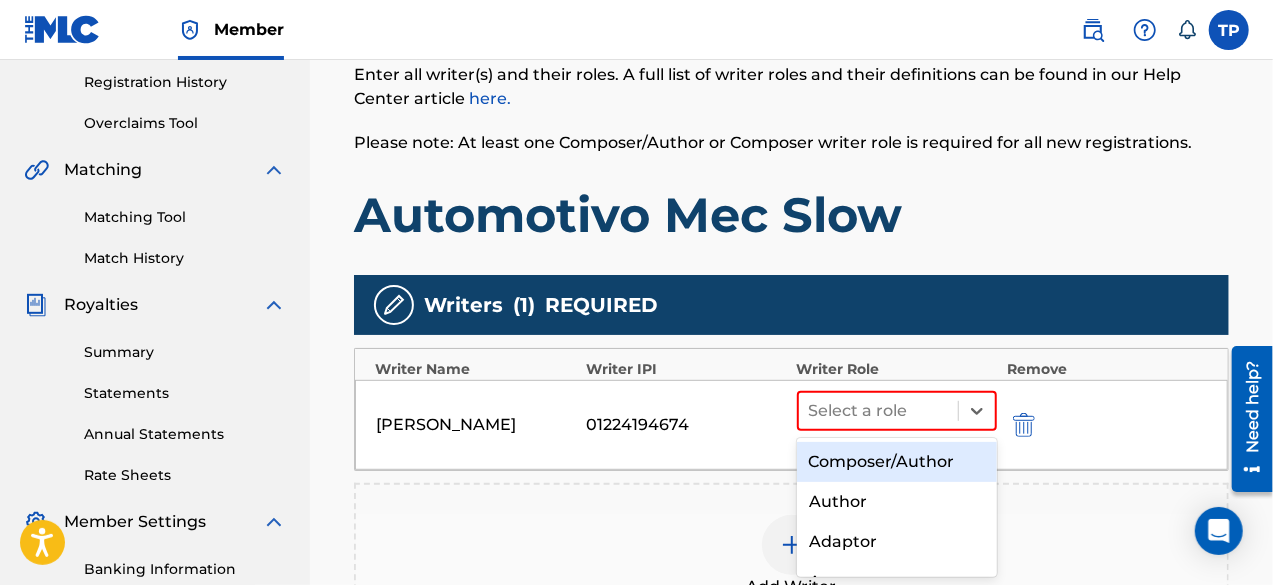 click on "Composer/Author" at bounding box center [897, 462] 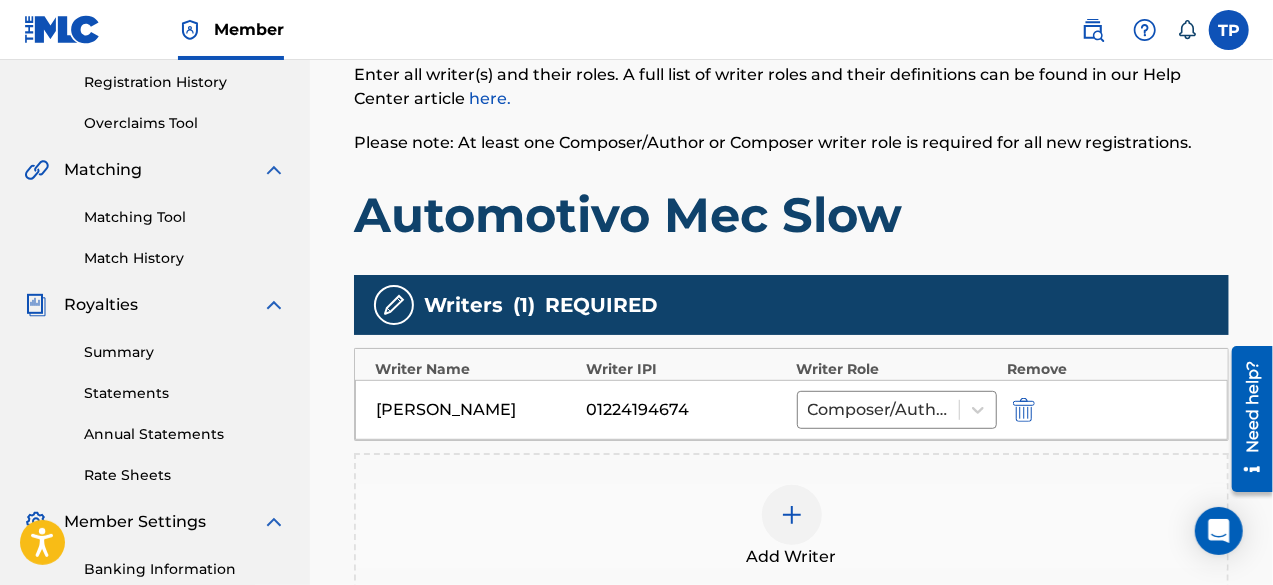 scroll, scrollTop: 564, scrollLeft: 0, axis: vertical 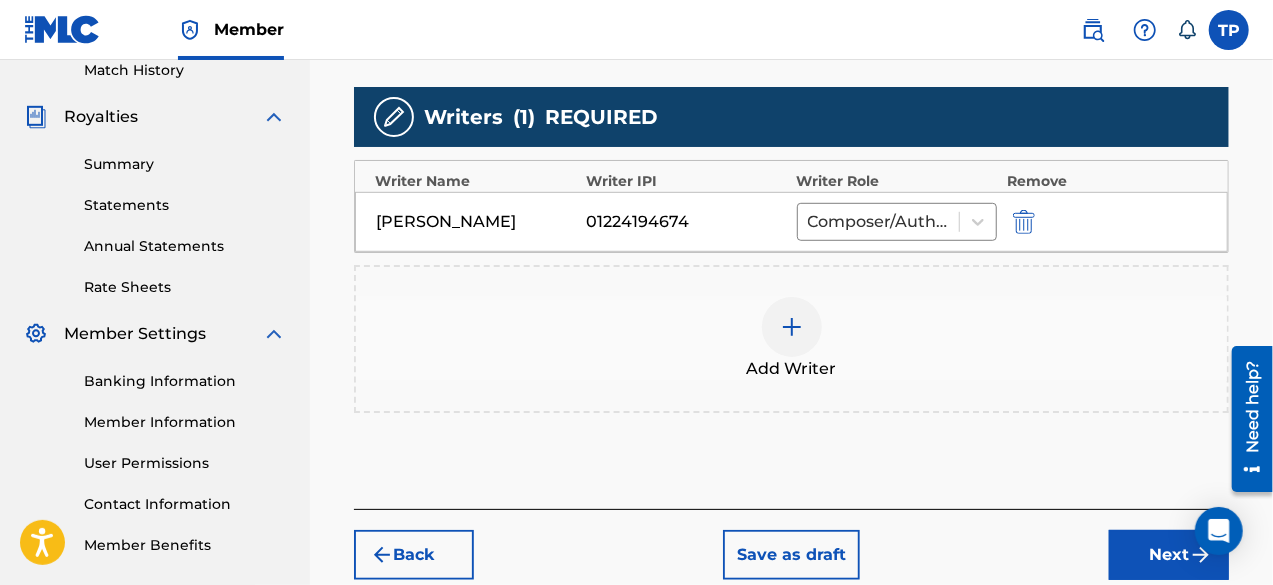 click on "Next" at bounding box center (1169, 555) 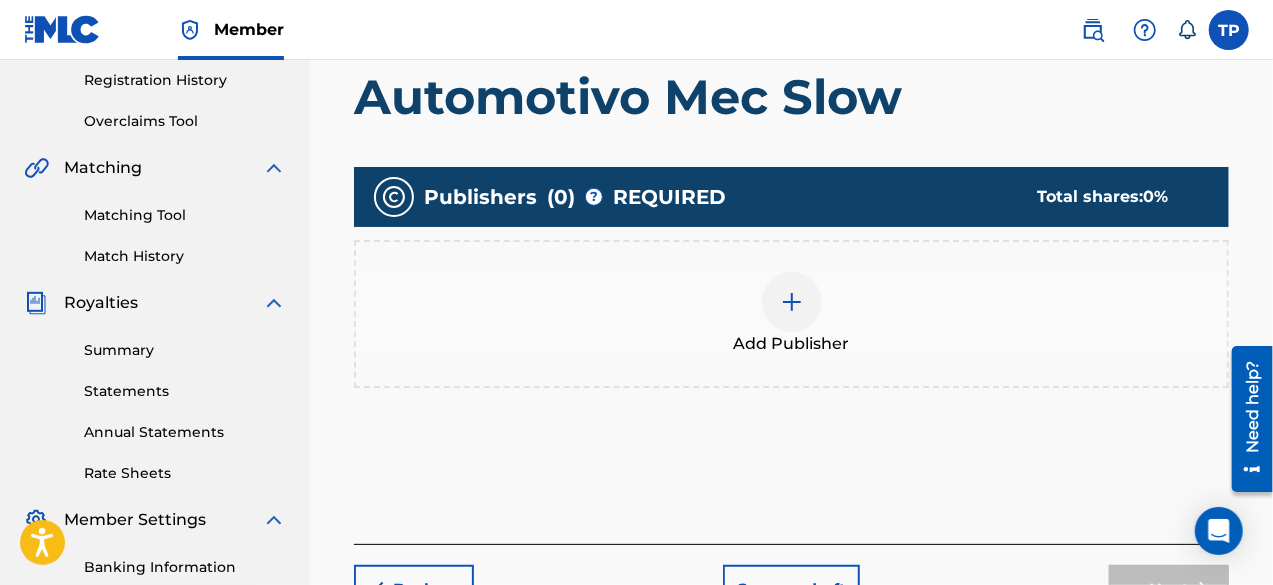 scroll, scrollTop: 379, scrollLeft: 0, axis: vertical 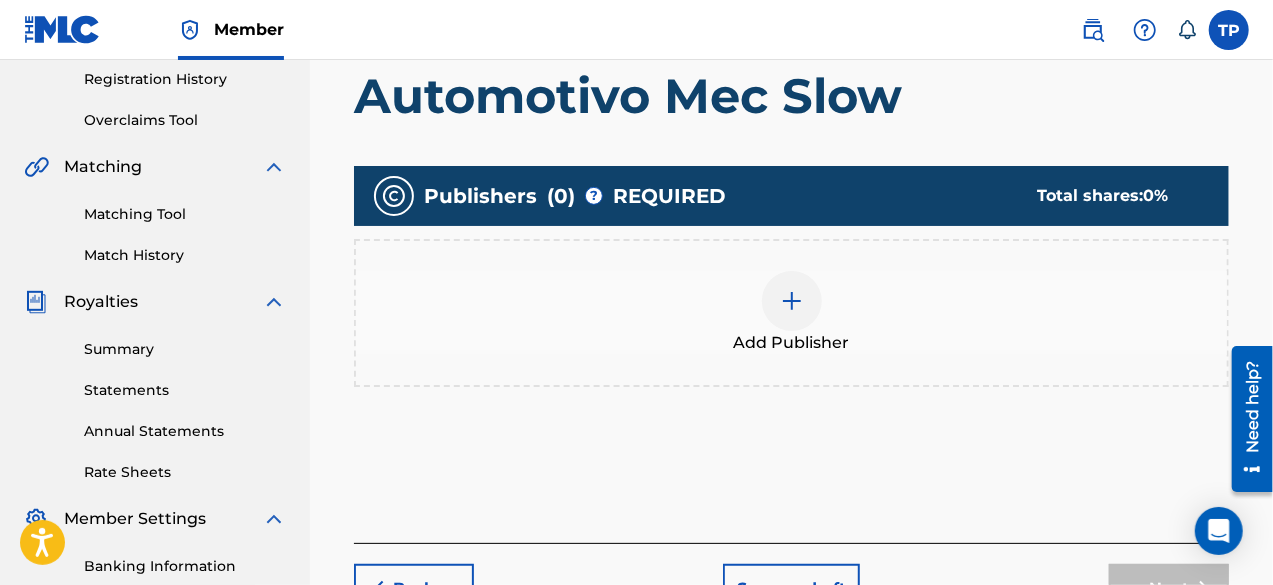 click on "Add Publisher" at bounding box center (792, 343) 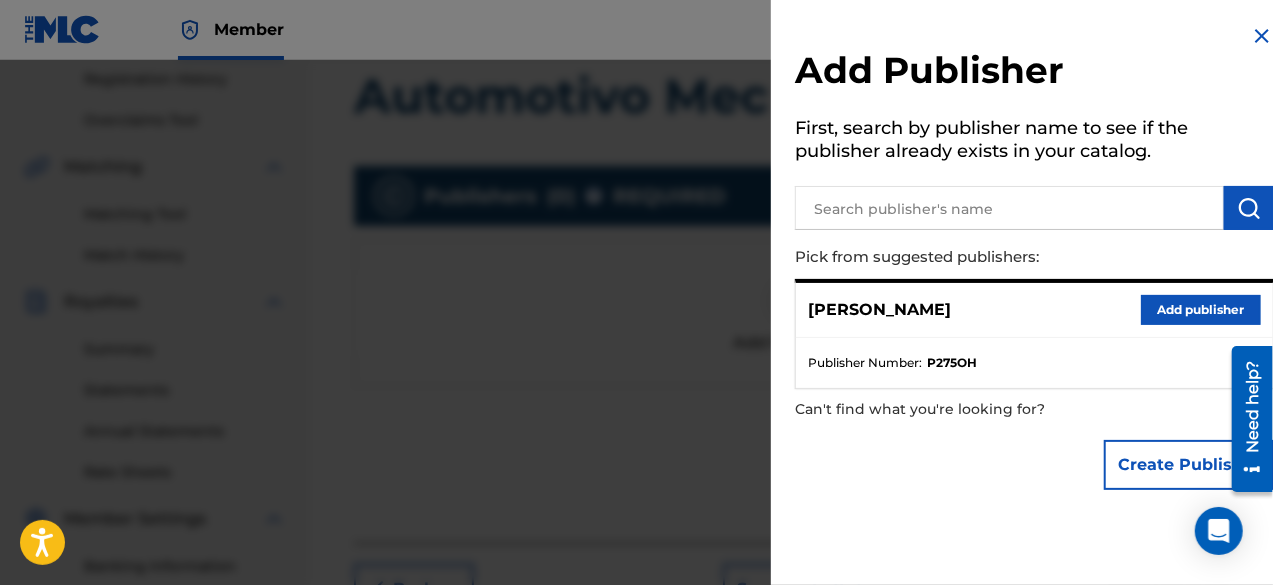 click on "Add publisher" at bounding box center (1201, 310) 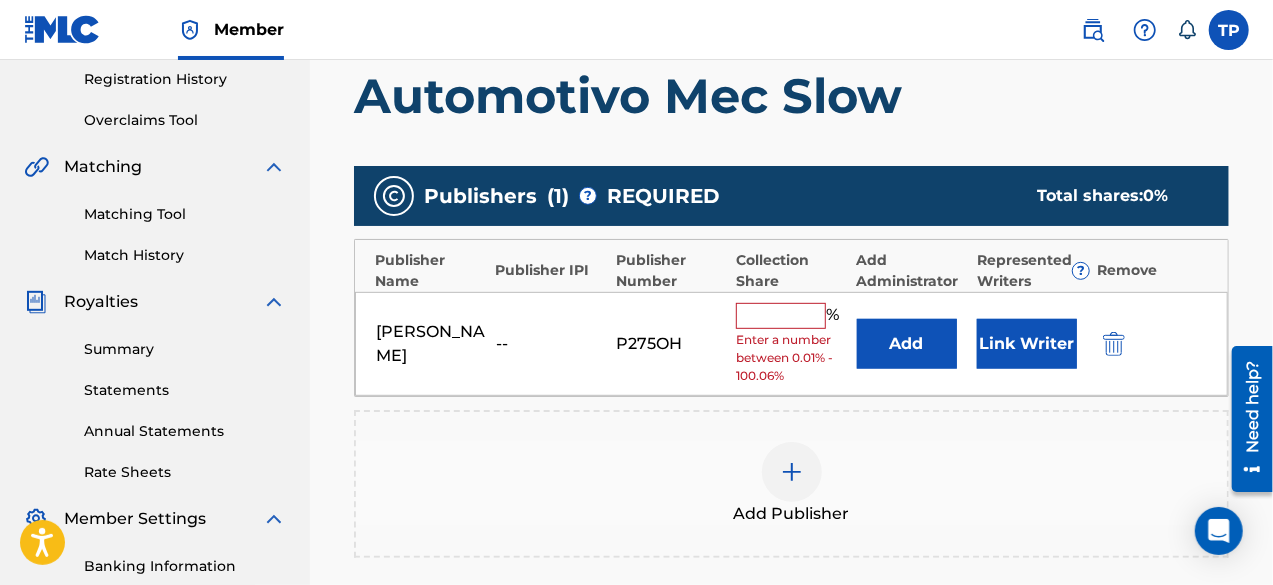 click at bounding box center (781, 316) 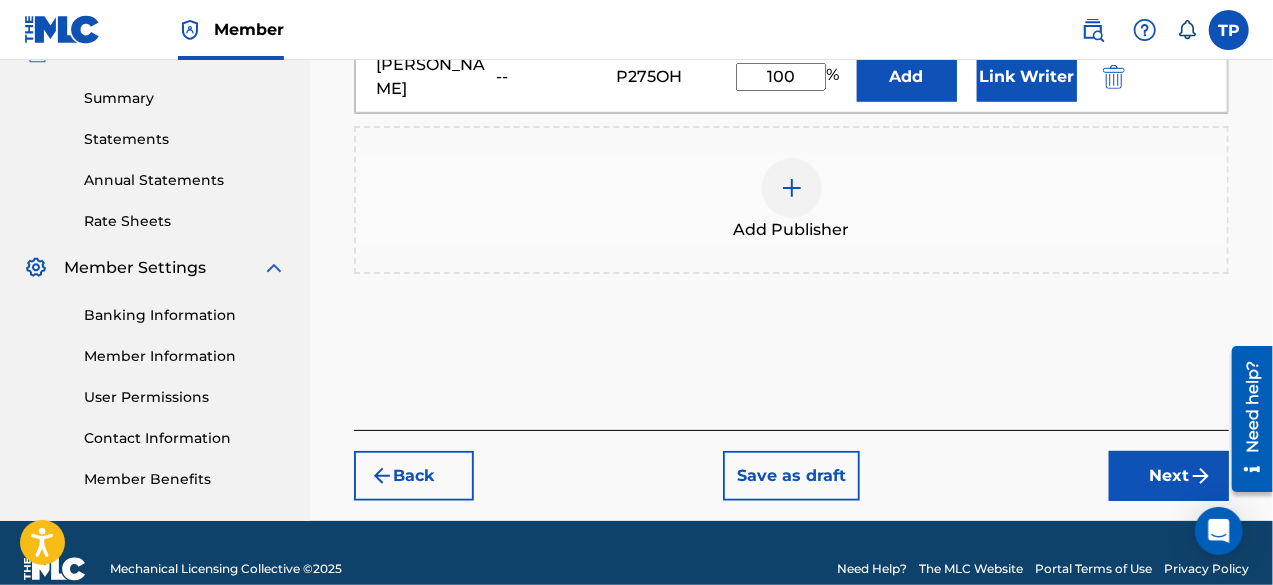 scroll, scrollTop: 654, scrollLeft: 0, axis: vertical 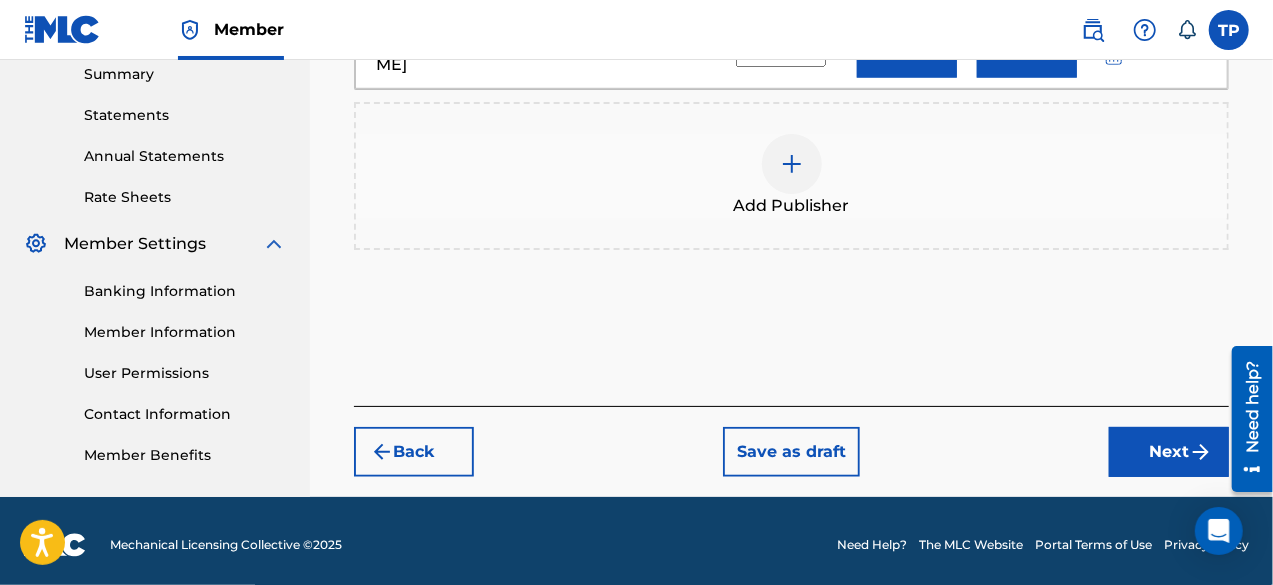 type on "100" 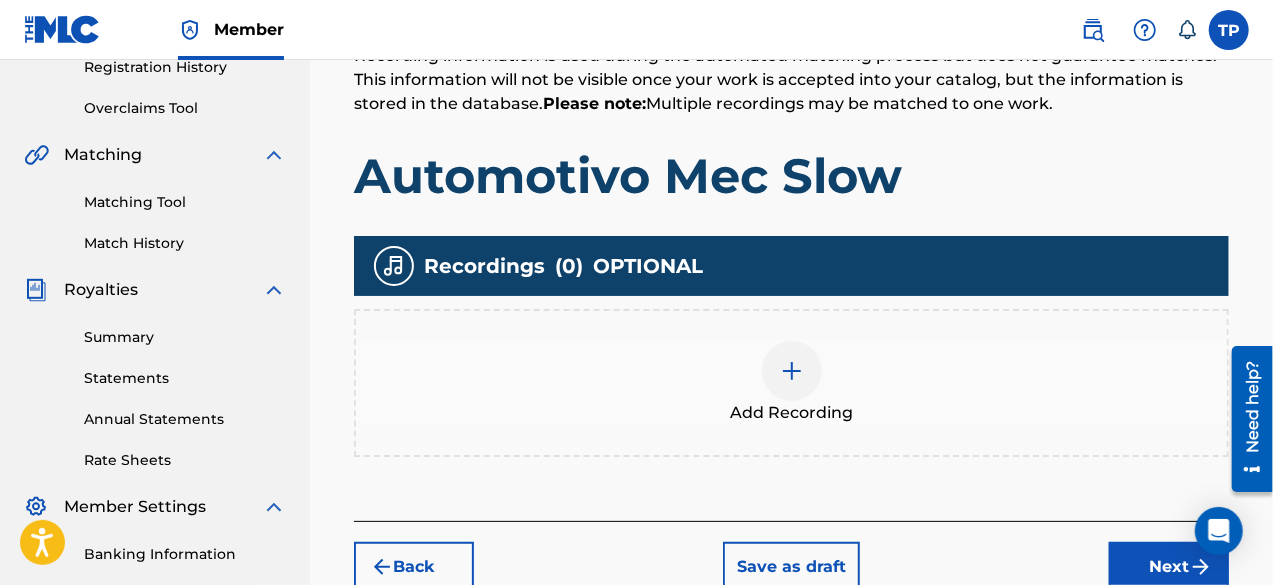 scroll, scrollTop: 392, scrollLeft: 0, axis: vertical 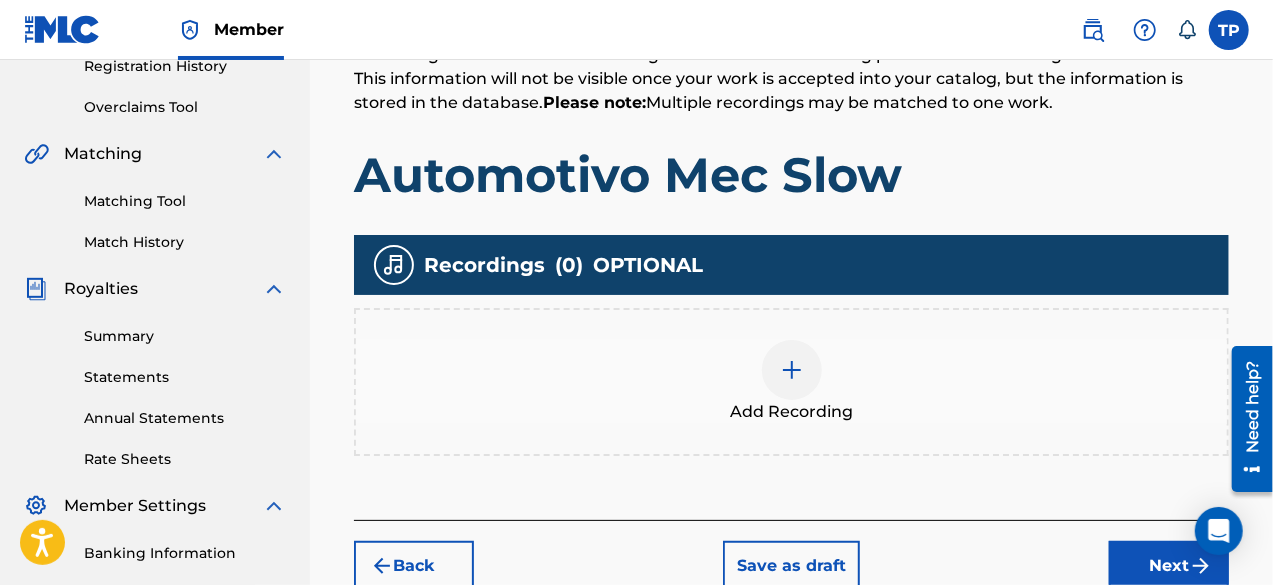 click on "Add Recording" at bounding box center (791, 382) 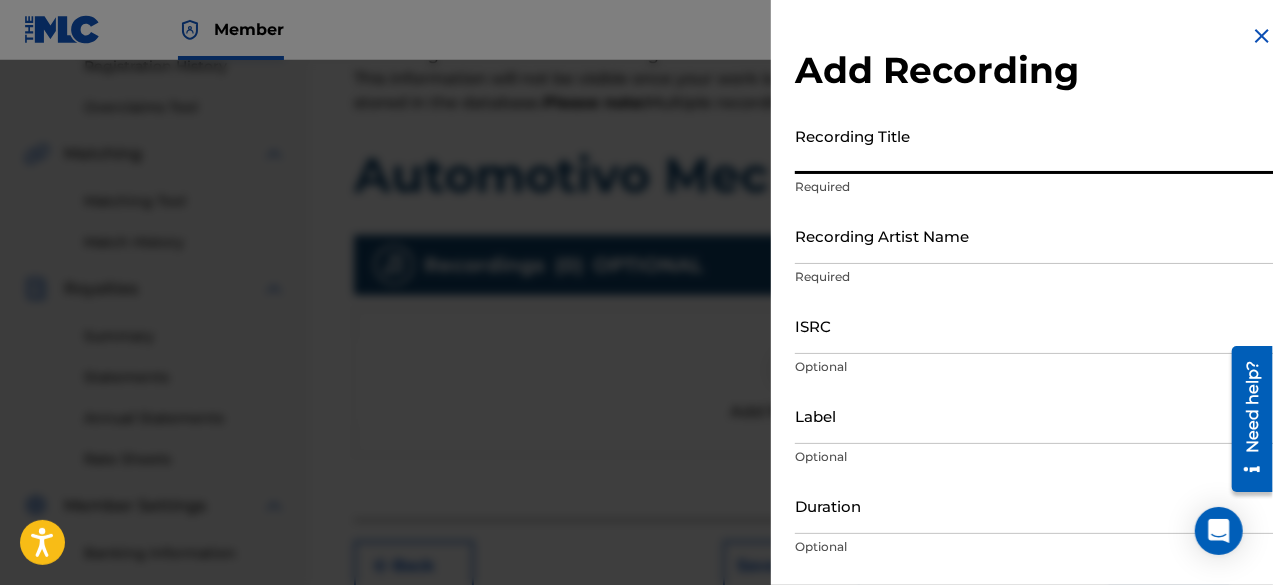 click on "Recording Title" at bounding box center (1034, 145) 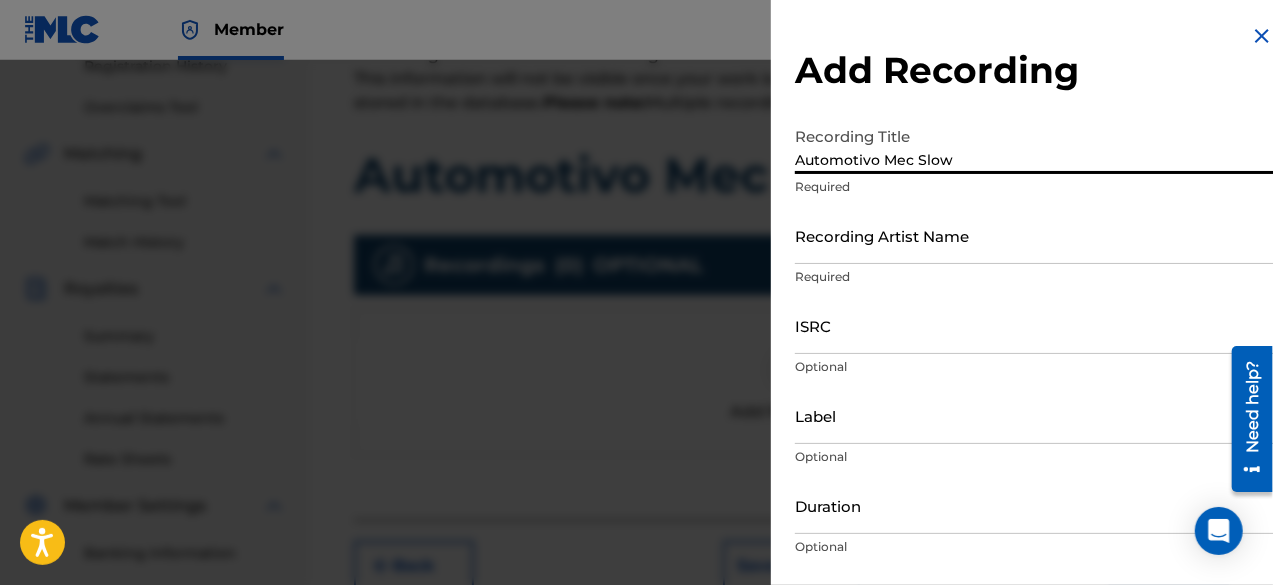 type on "Automotivo Mec Slow" 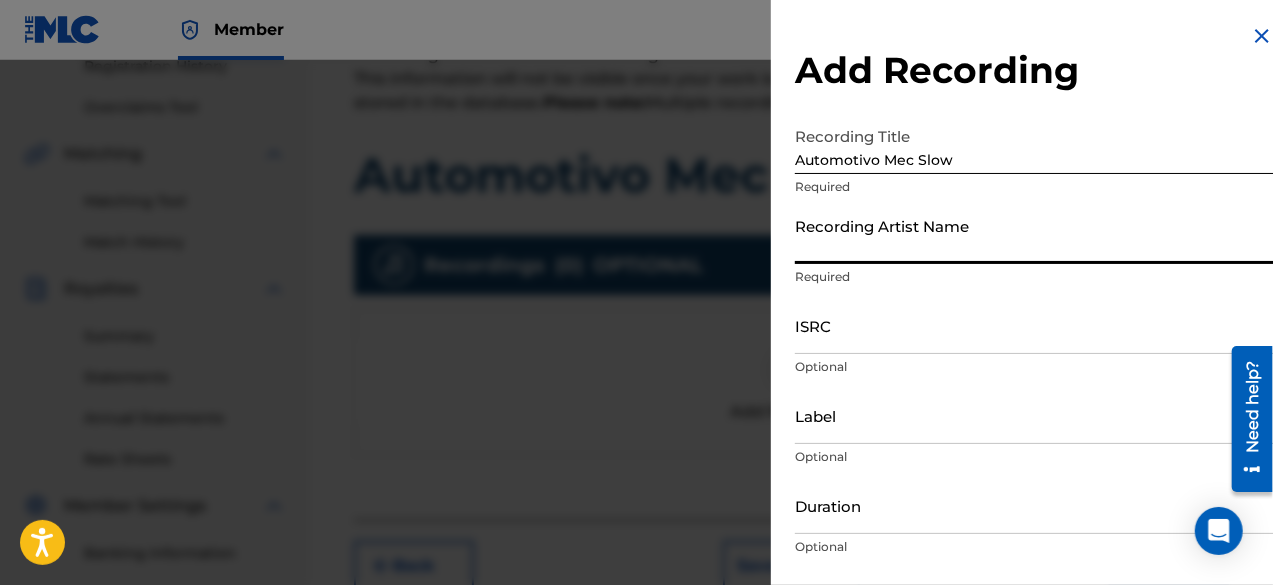 click on "Recording Artist Name" at bounding box center [1034, 235] 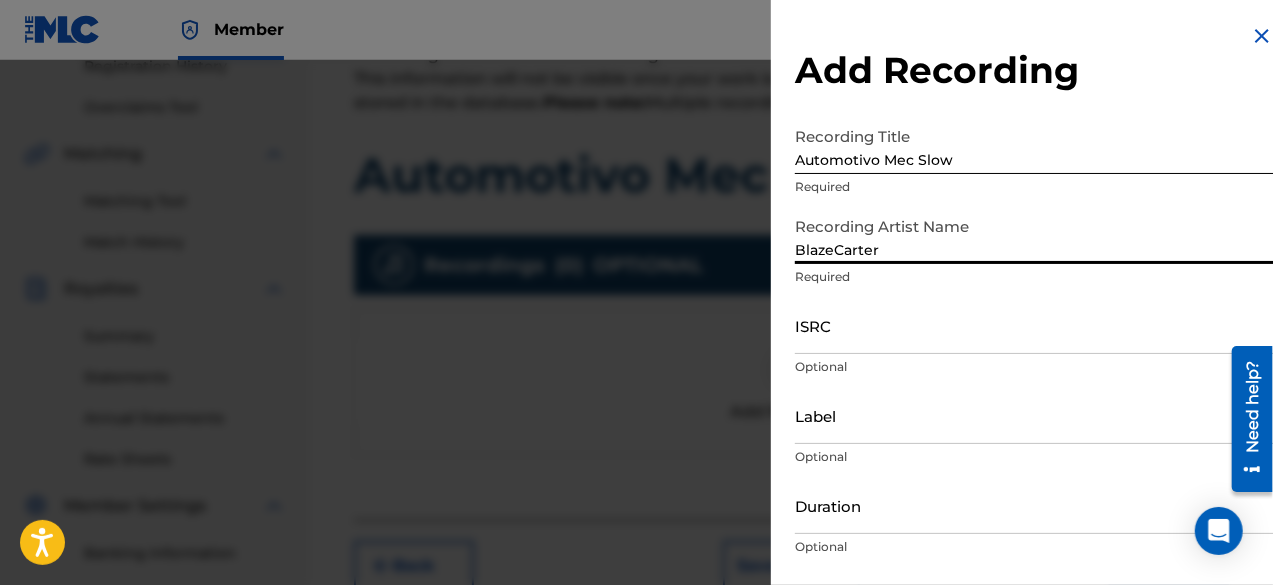 type on "BlazeCarter" 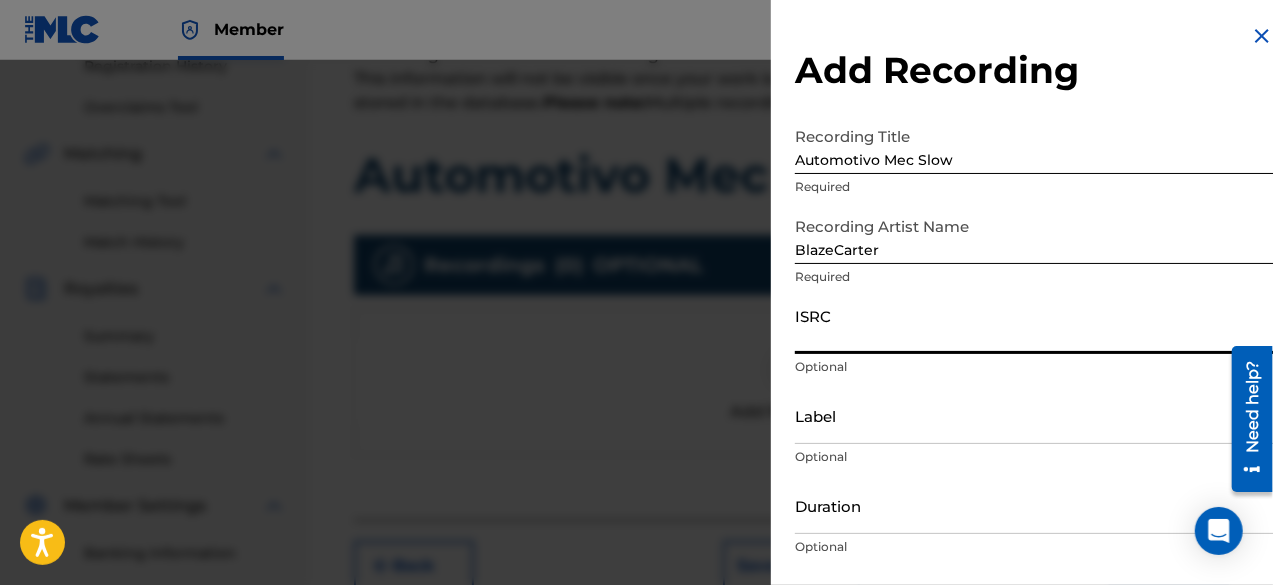 click on "ISRC" at bounding box center (1034, 325) 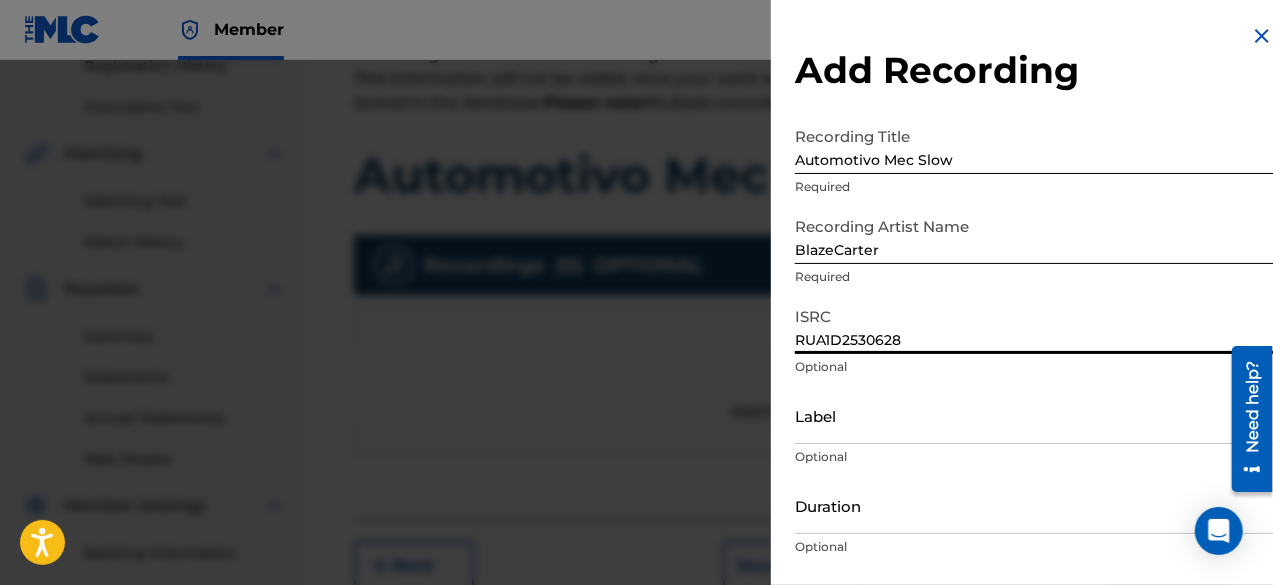 scroll, scrollTop: 106, scrollLeft: 0, axis: vertical 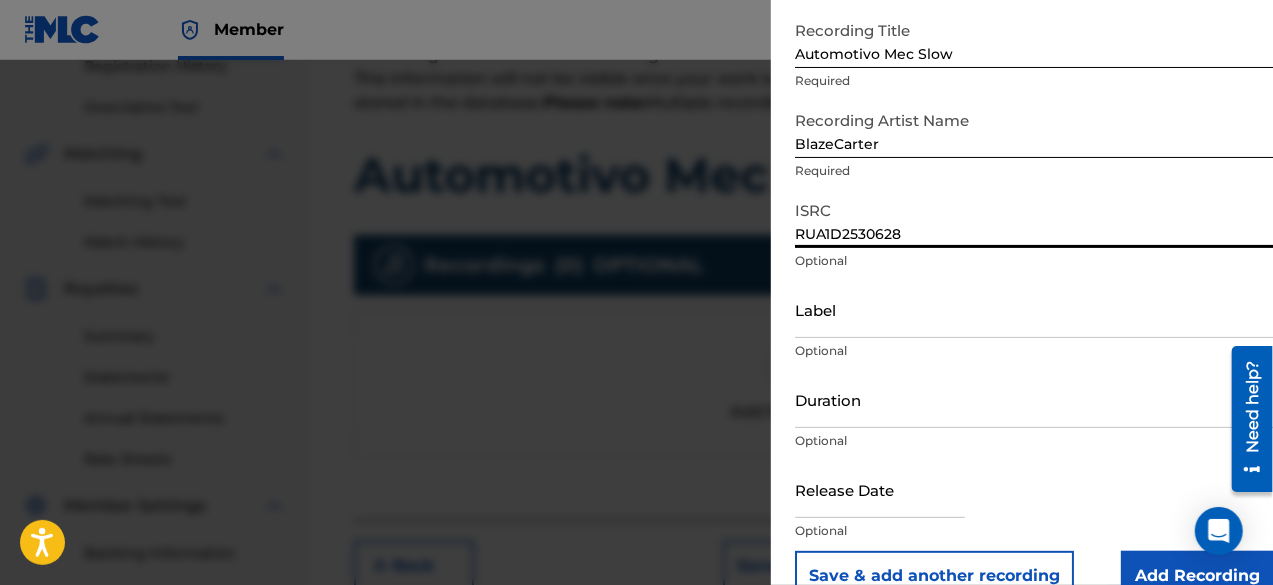 type on "RUA1D2530628" 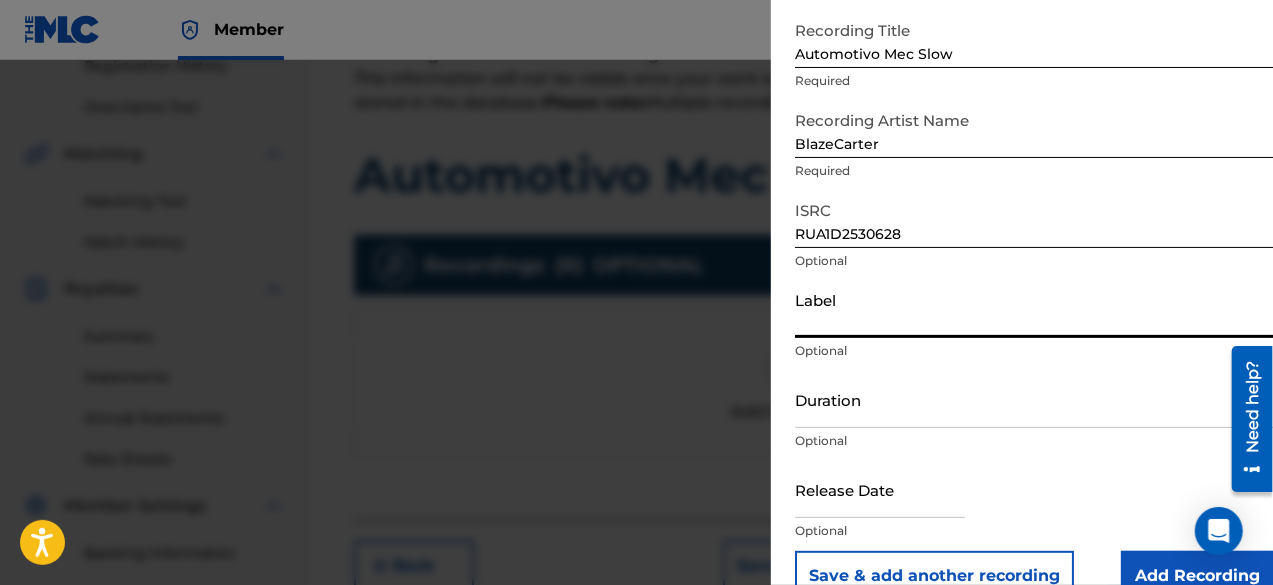 click on "Label" at bounding box center (1034, 309) 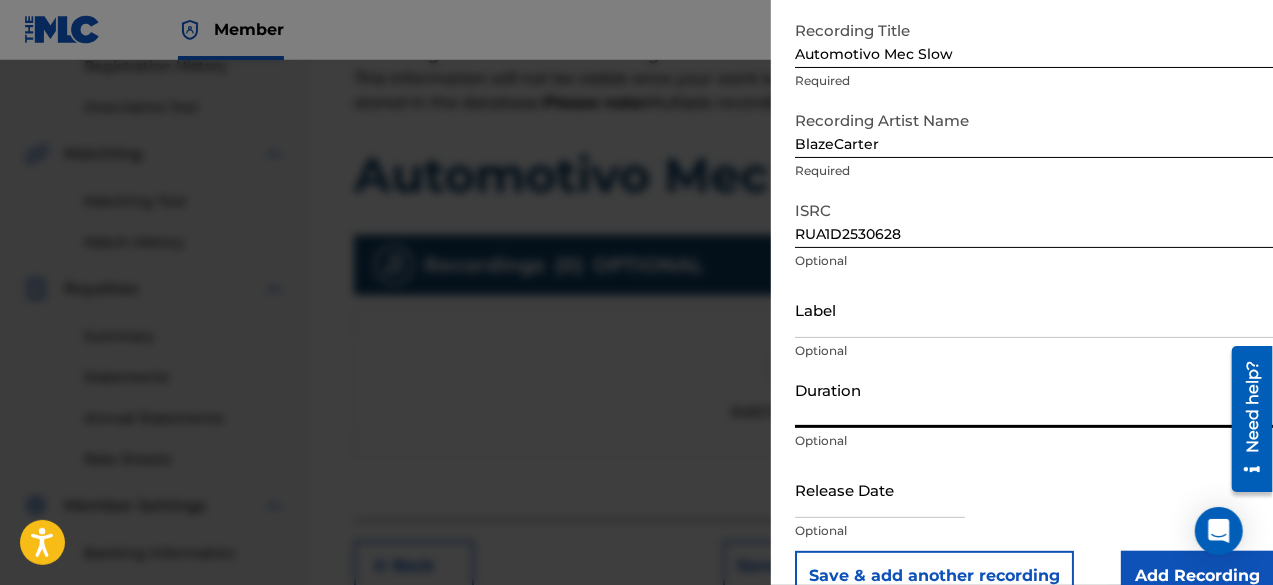 click on "Duration" at bounding box center (1034, 399) 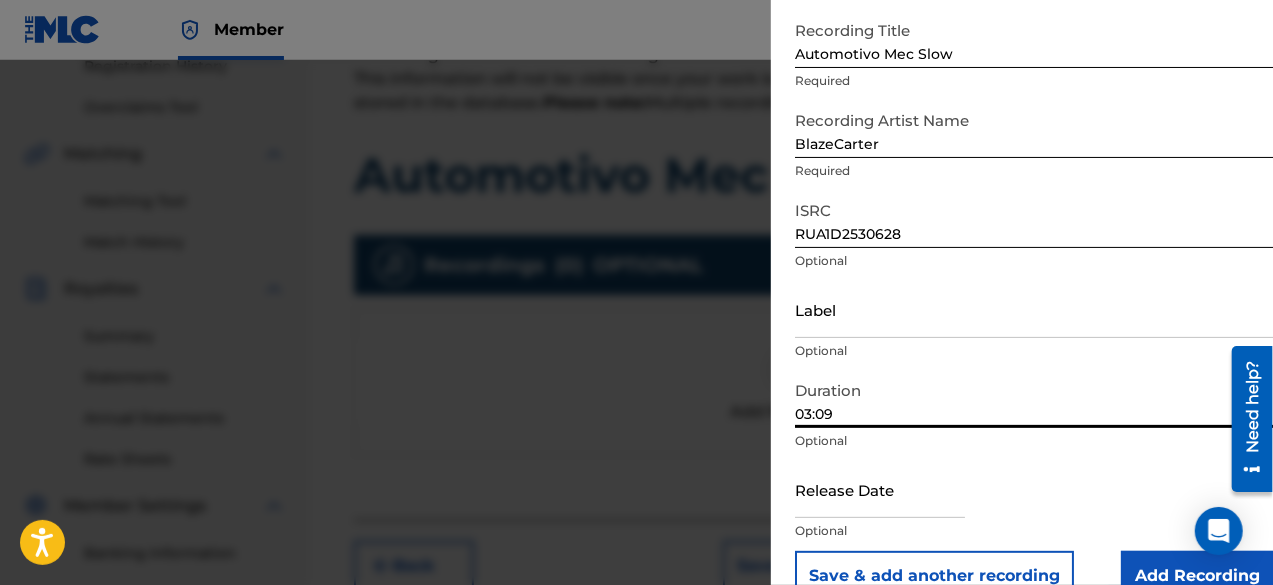 type on "03:09" 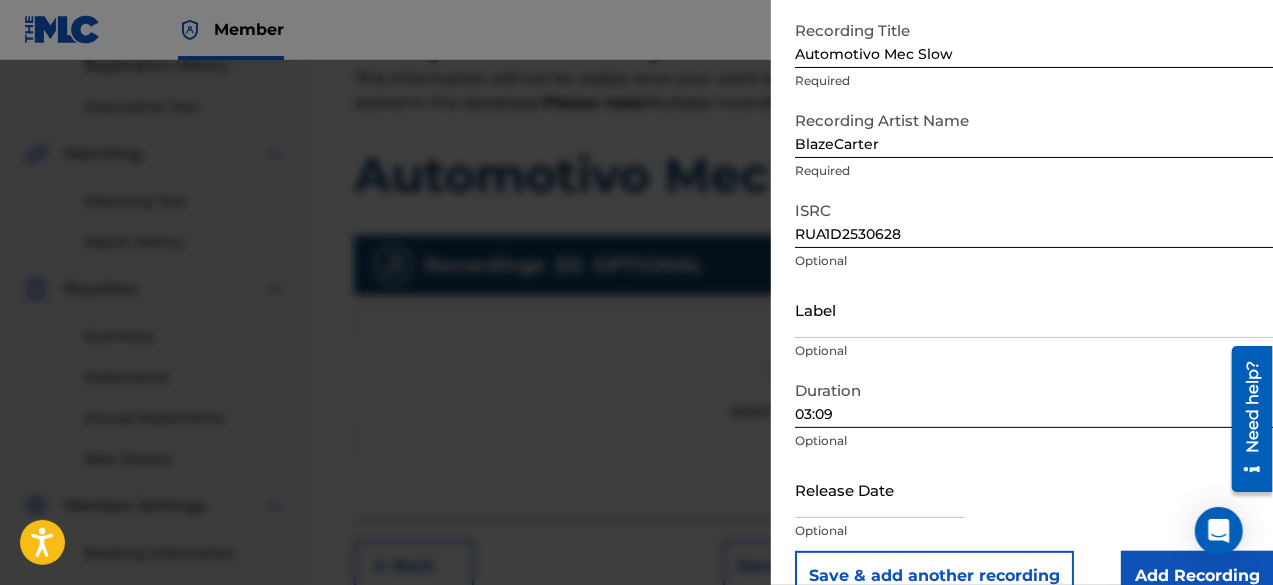 click at bounding box center (880, 489) 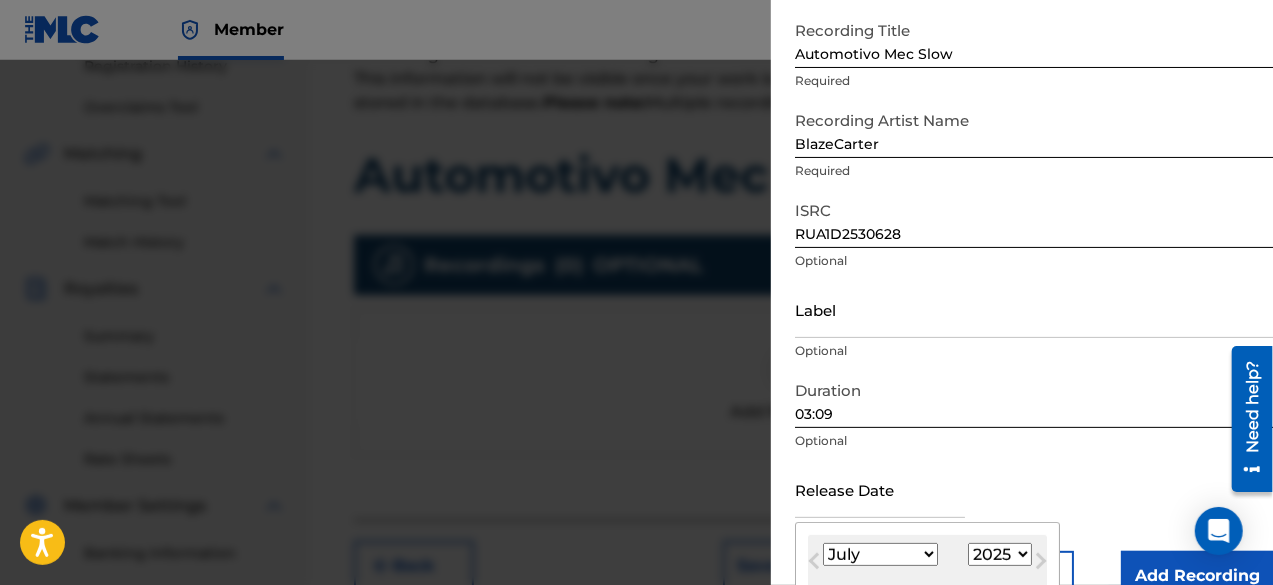 click on "January February March April May June July August September October November December" at bounding box center [880, 554] 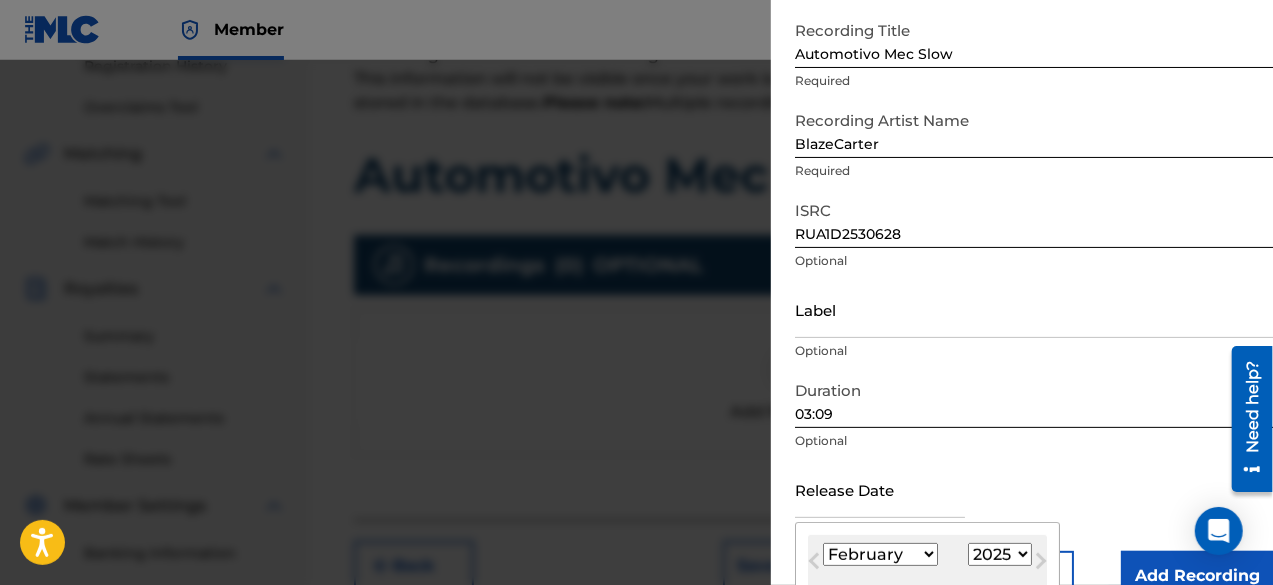 click on "January February March April May June July August September October November December" at bounding box center [880, 554] 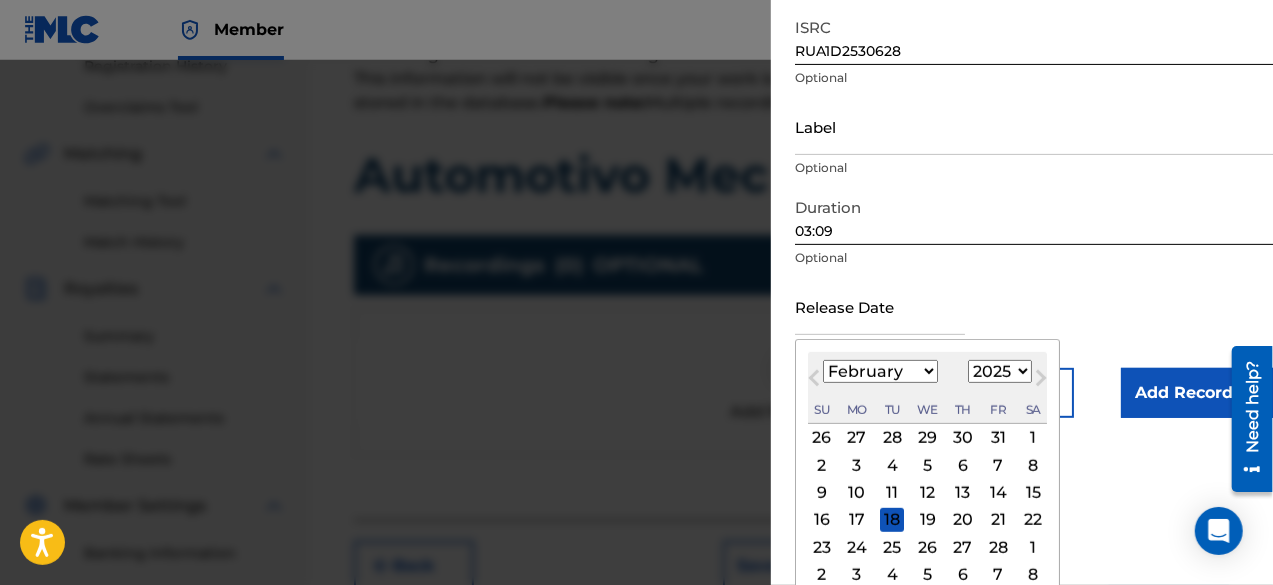 scroll, scrollTop: 290, scrollLeft: 0, axis: vertical 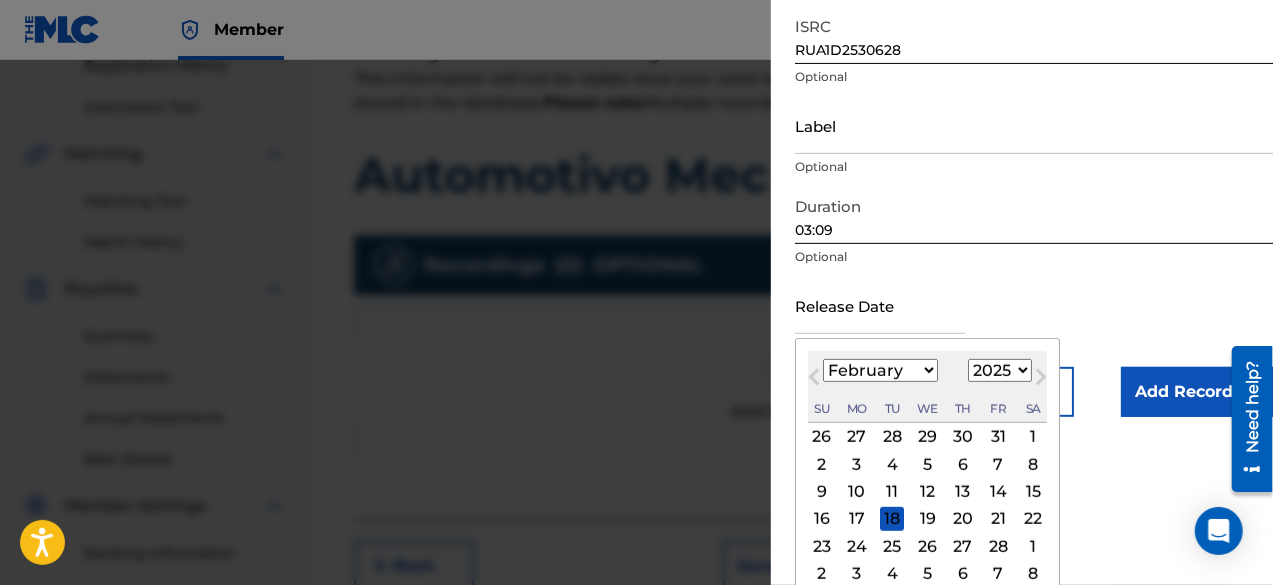 click on "26" at bounding box center (928, 546) 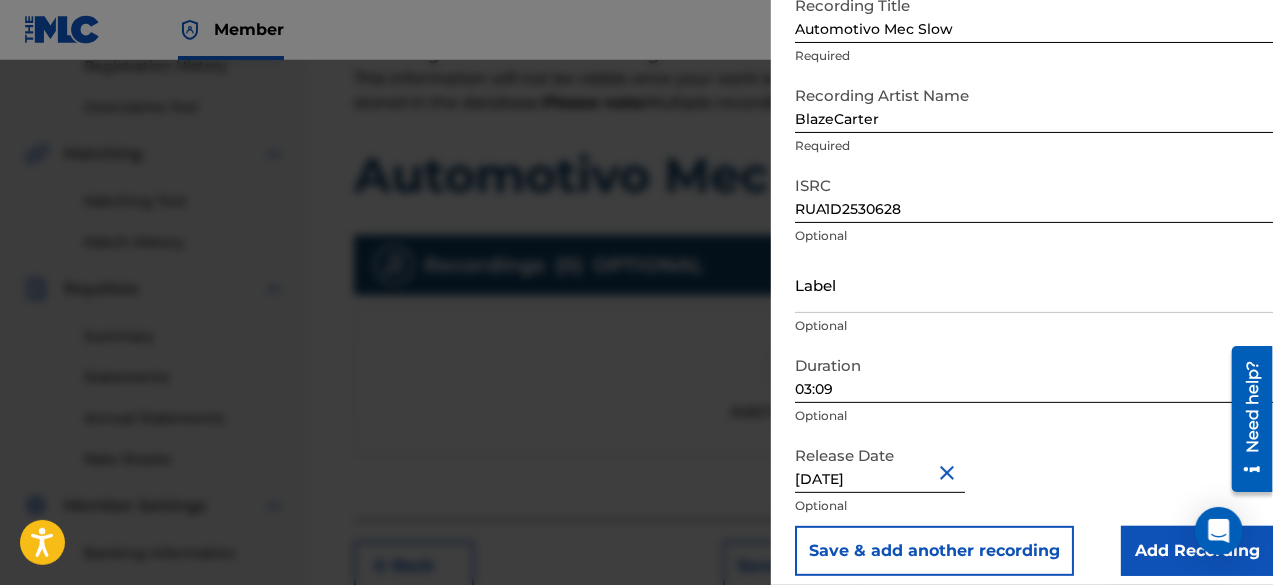 scroll, scrollTop: 146, scrollLeft: 0, axis: vertical 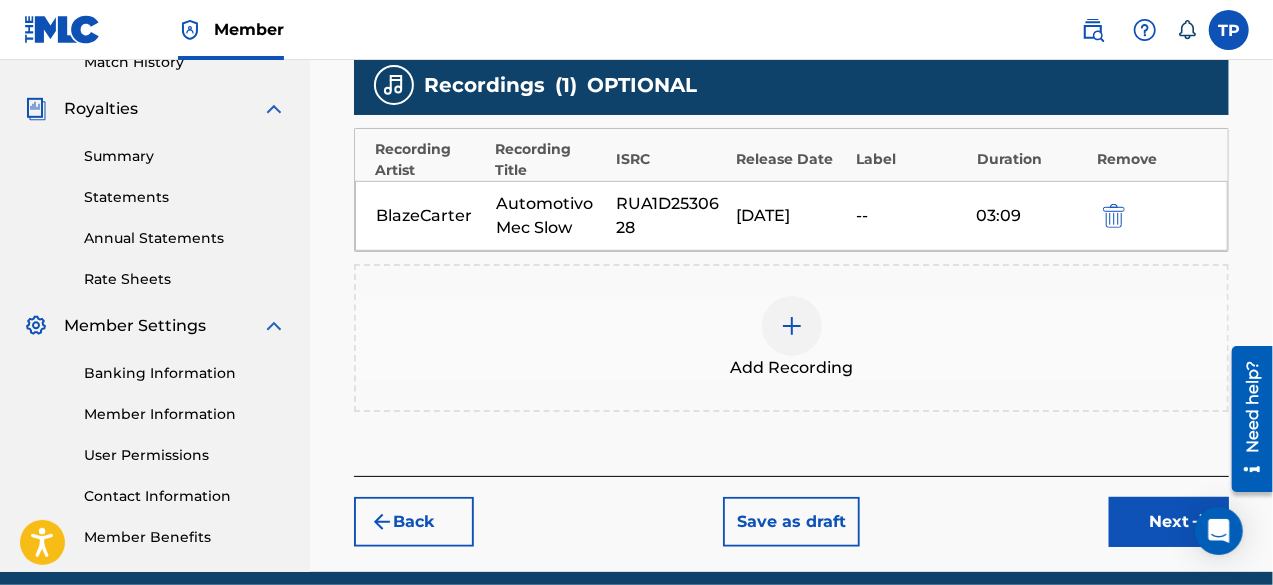 click on "Next" at bounding box center [1169, 522] 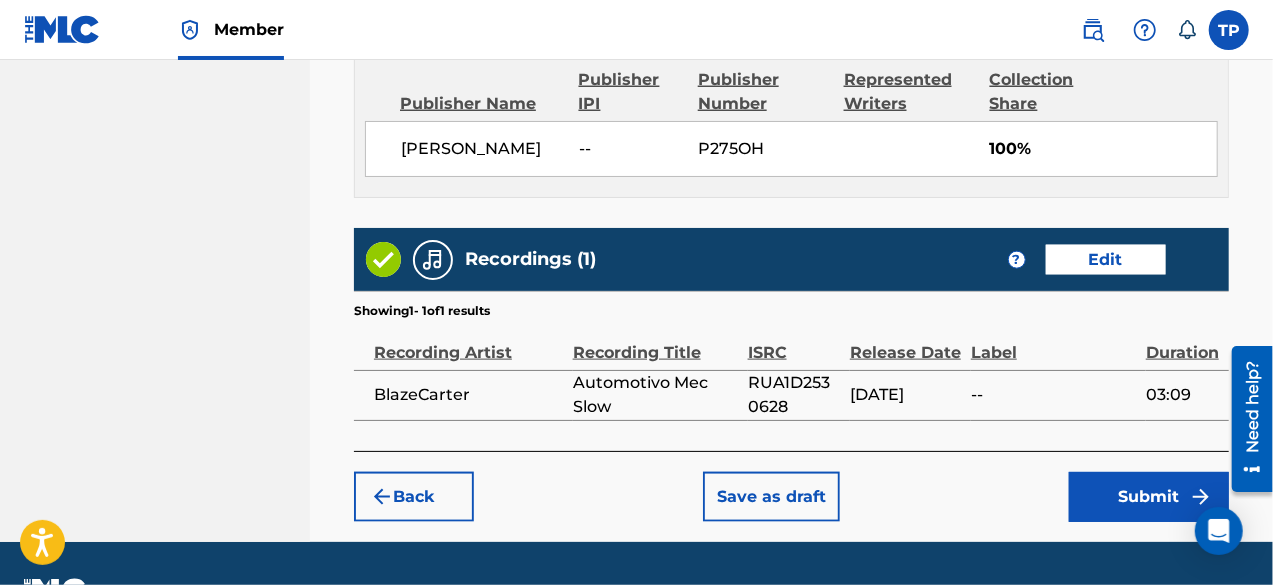 scroll, scrollTop: 1190, scrollLeft: 0, axis: vertical 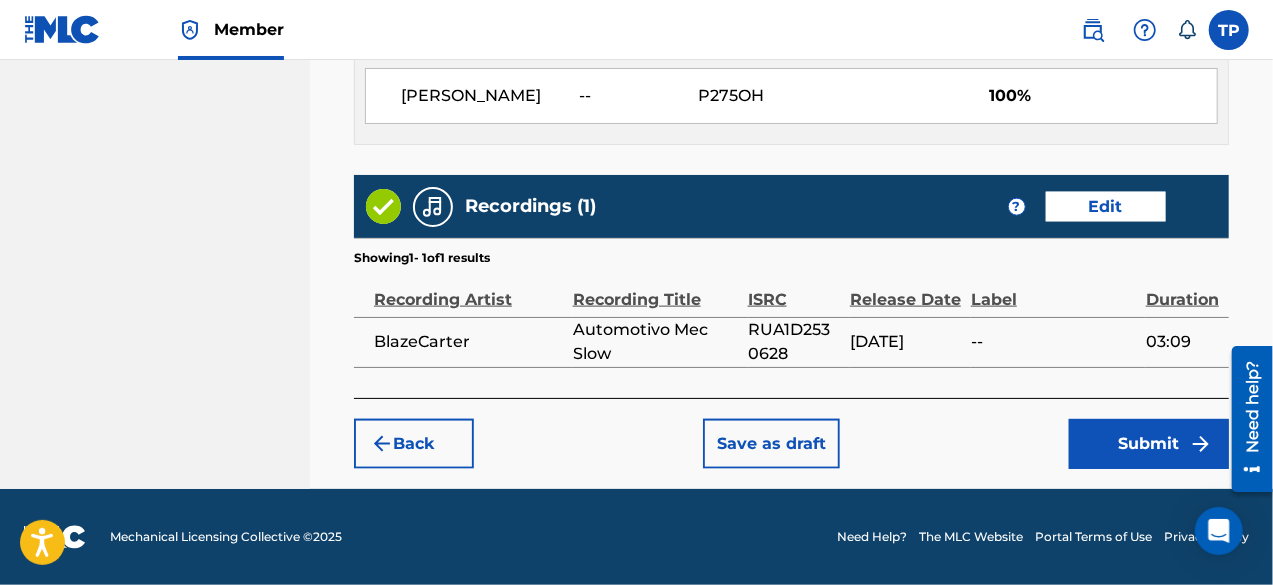 click on "Submit" at bounding box center [1149, 444] 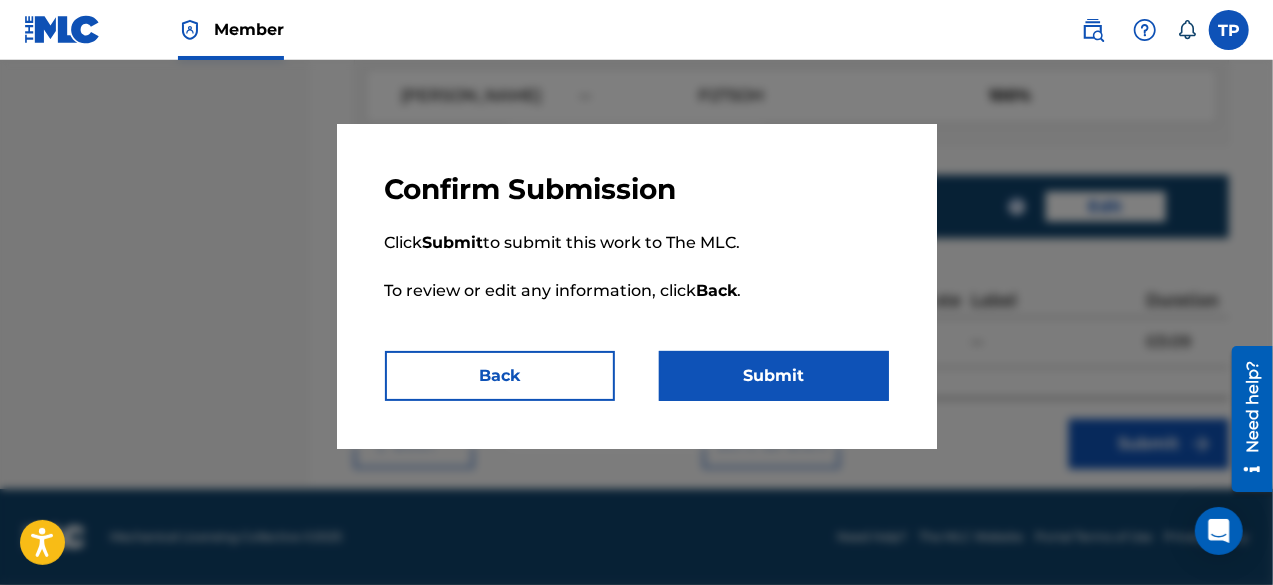 click on "Submit" at bounding box center (774, 376) 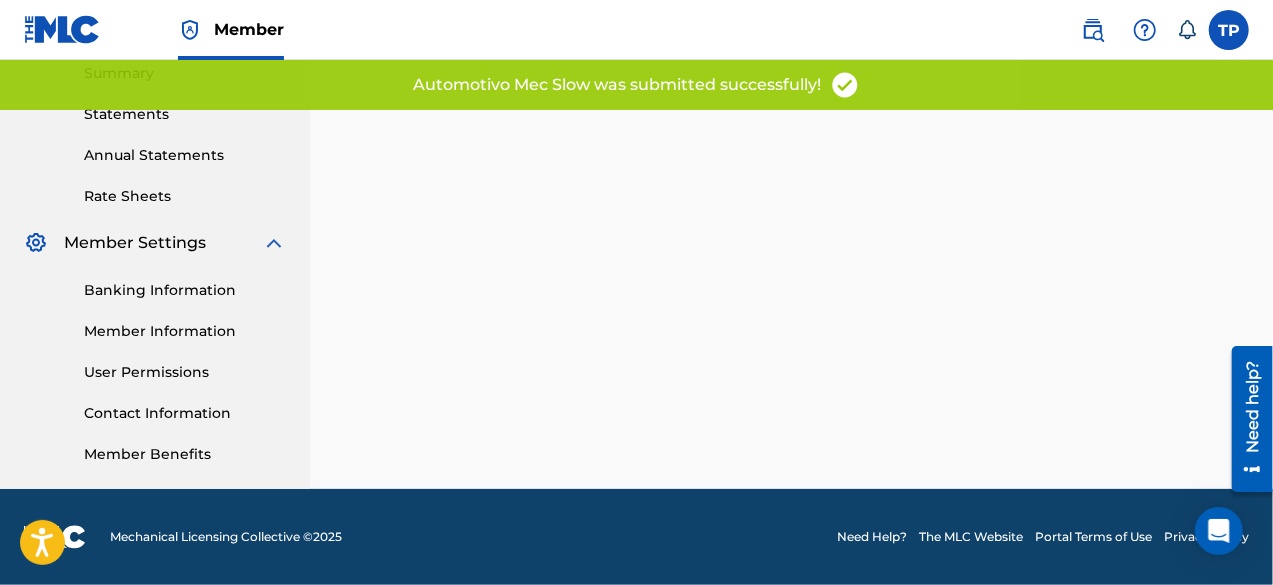 scroll, scrollTop: 0, scrollLeft: 0, axis: both 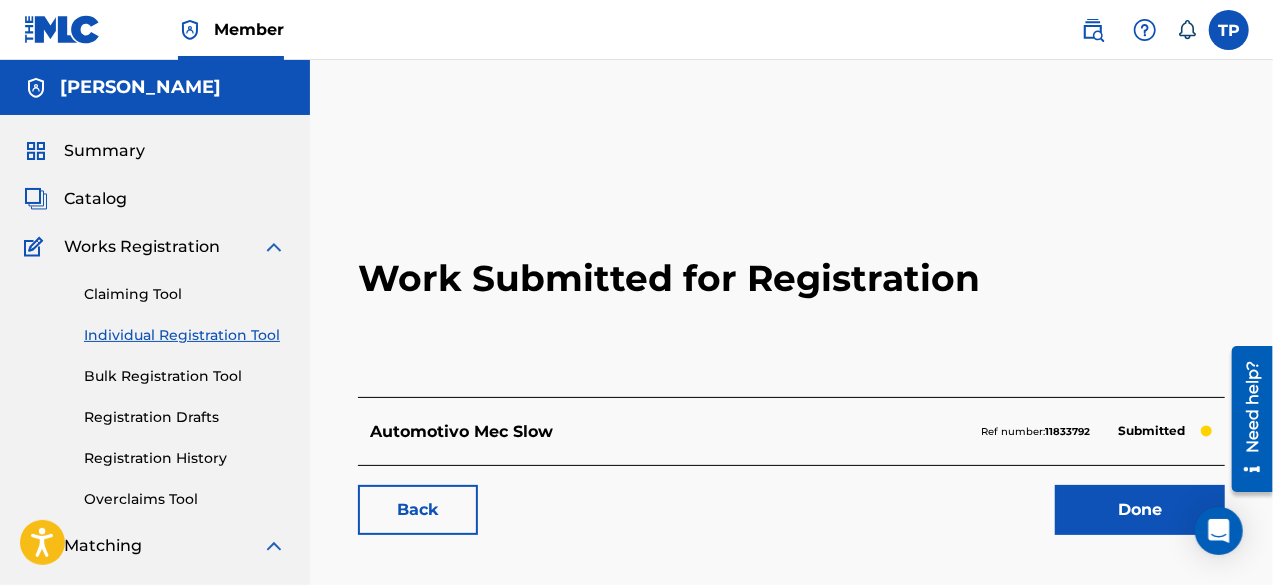 click on "Done" at bounding box center [1140, 510] 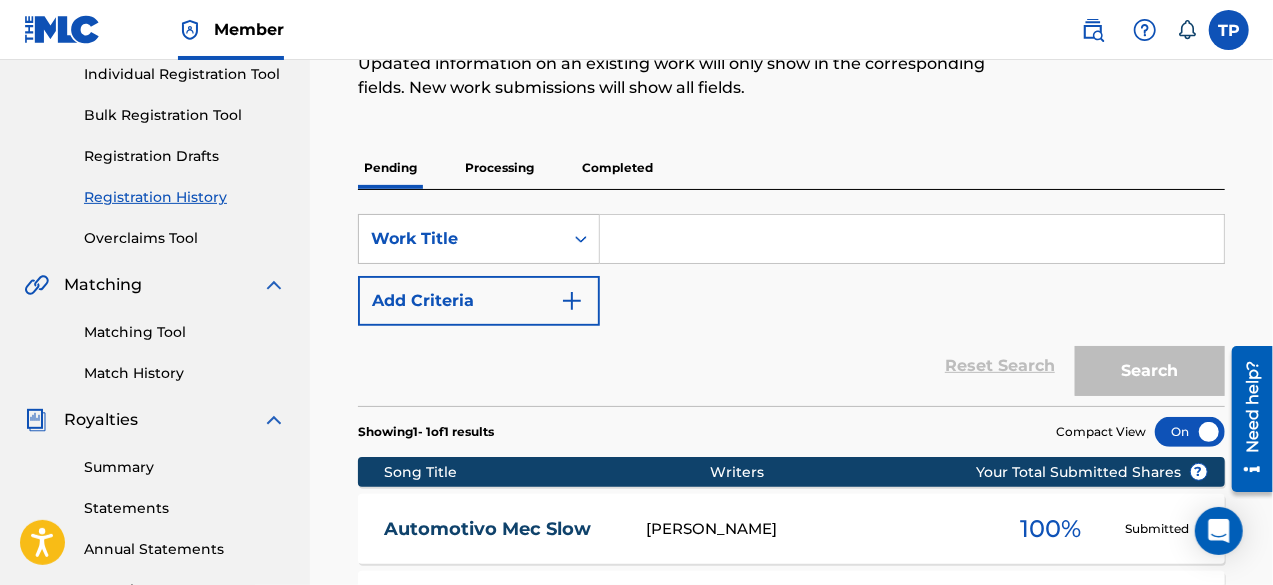 scroll, scrollTop: 253, scrollLeft: 0, axis: vertical 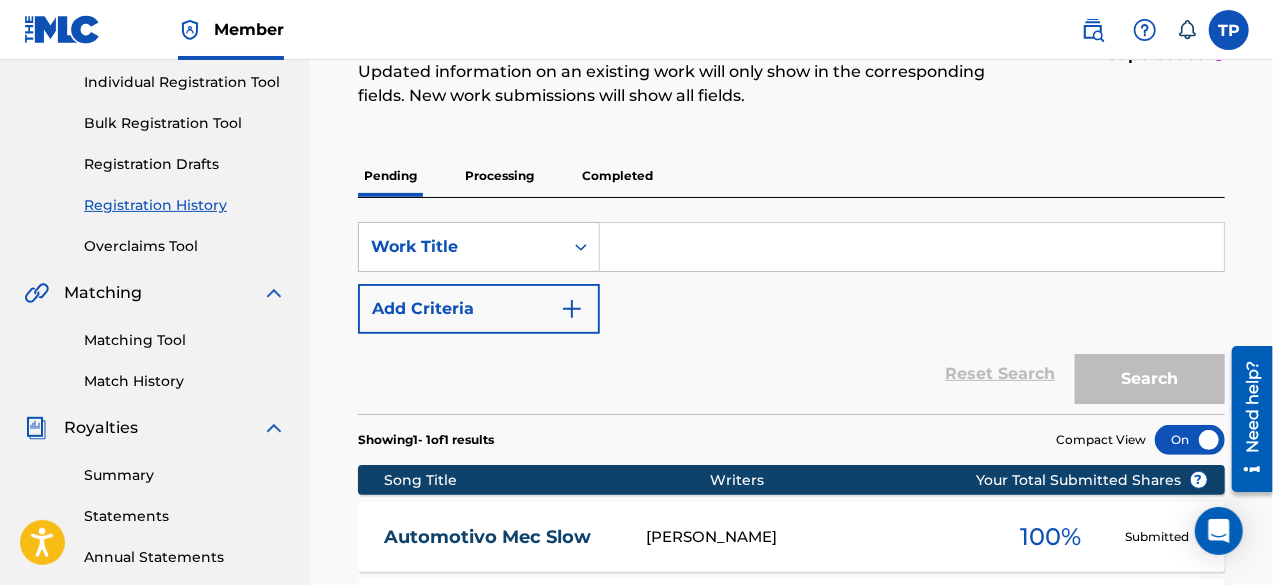 click on "Processing" at bounding box center [499, 176] 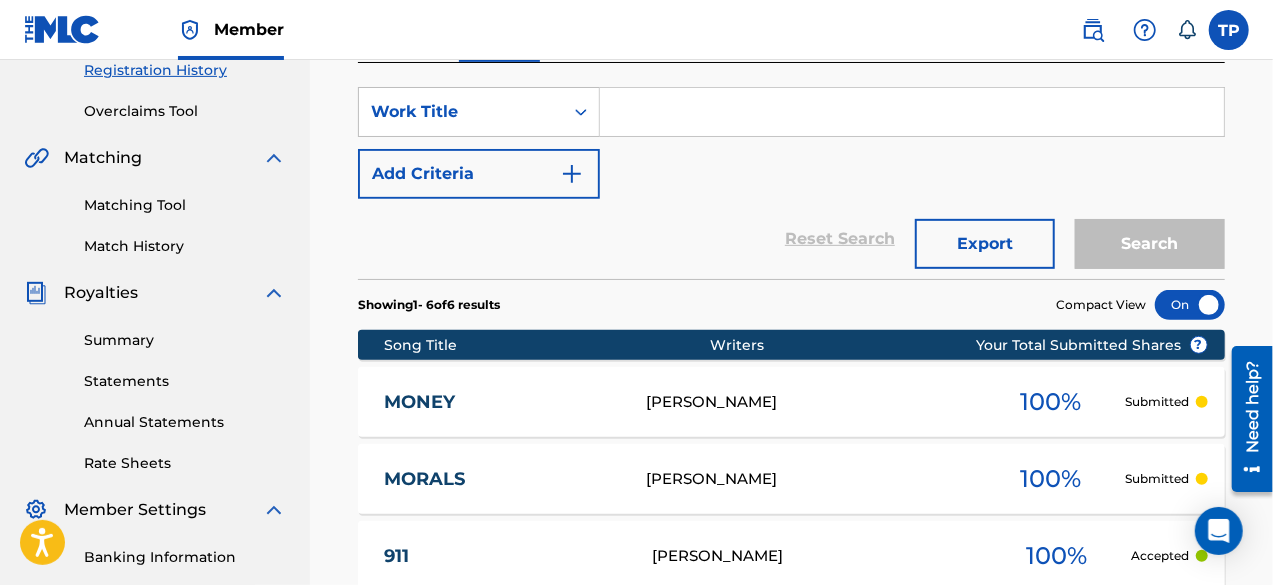 scroll, scrollTop: 335, scrollLeft: 0, axis: vertical 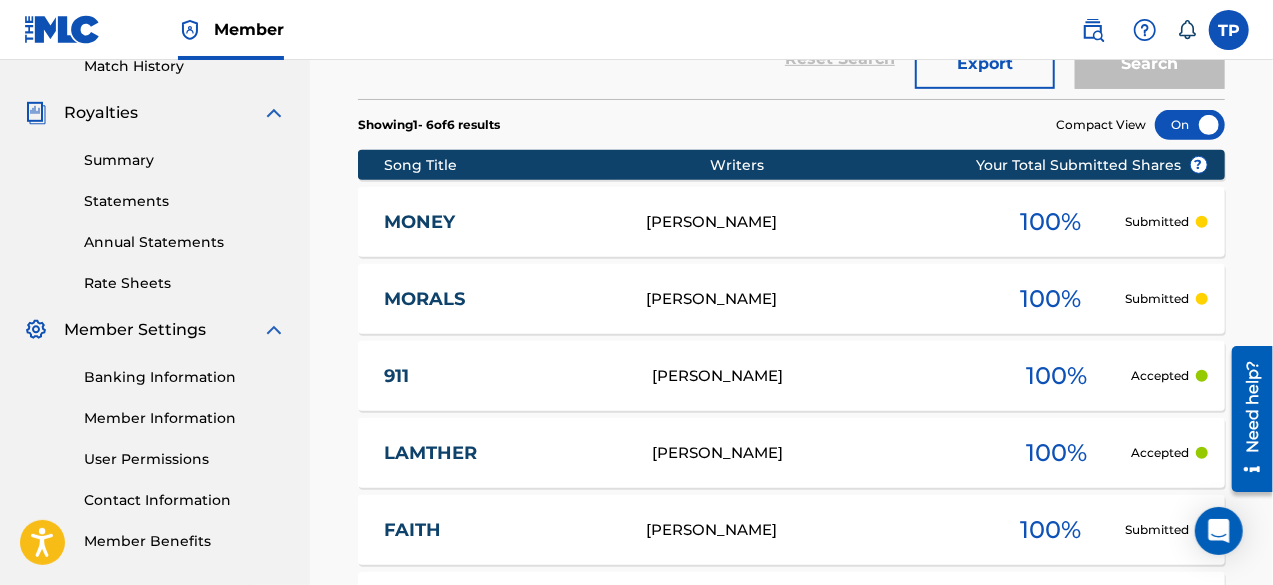 click on "Rate Sheets" at bounding box center [185, 283] 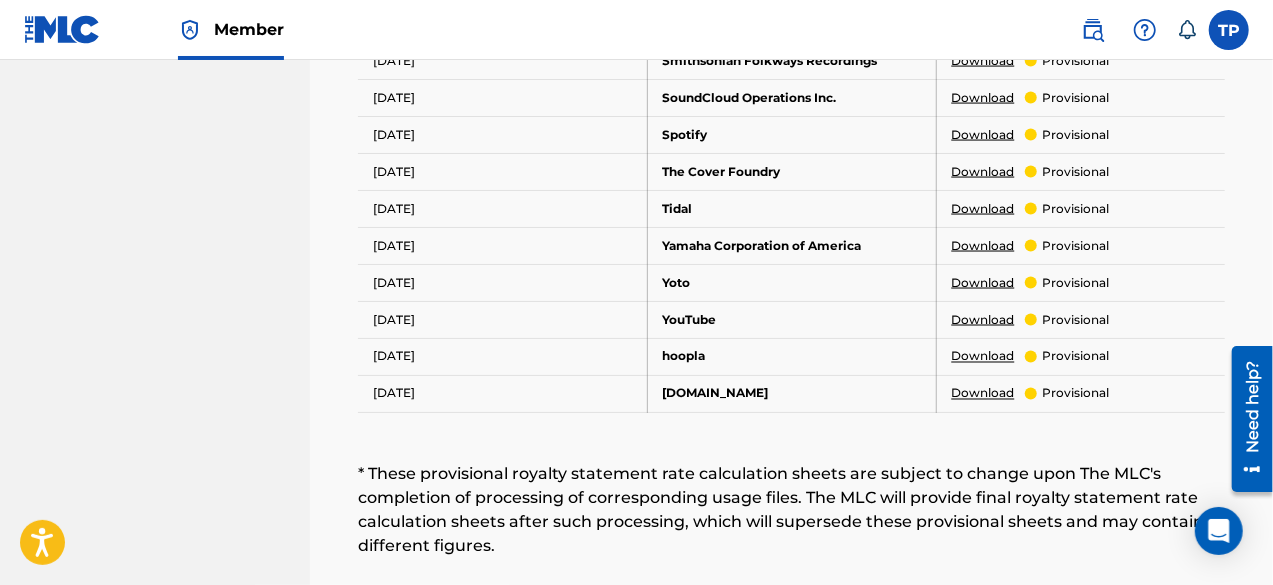 scroll, scrollTop: 1569, scrollLeft: 0, axis: vertical 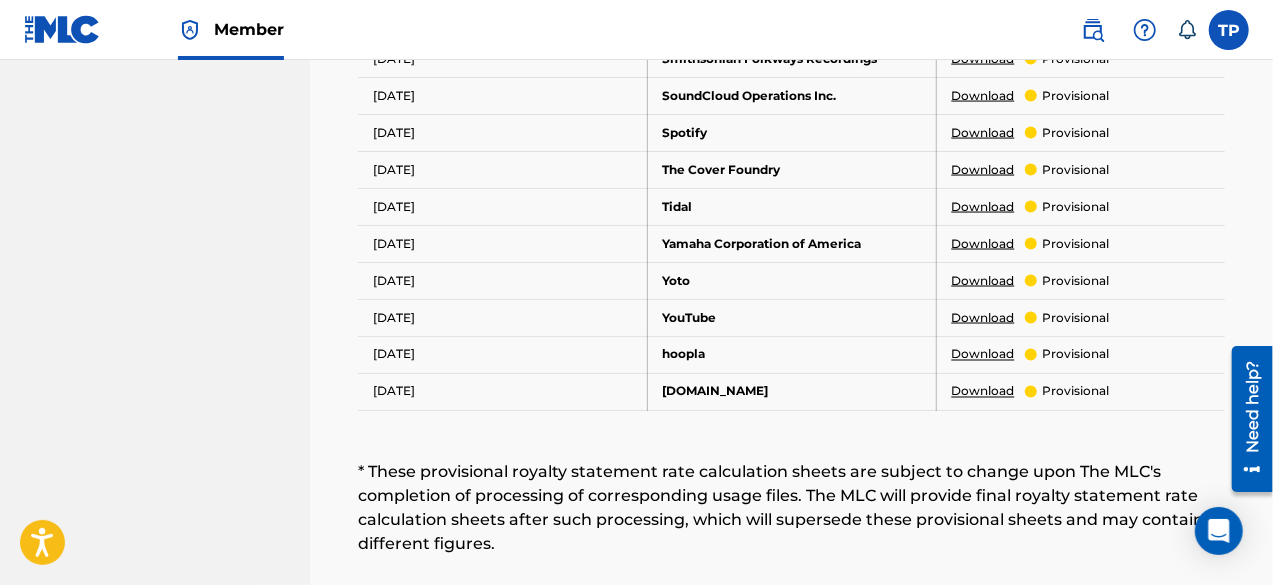 click on "Download" at bounding box center (983, 318) 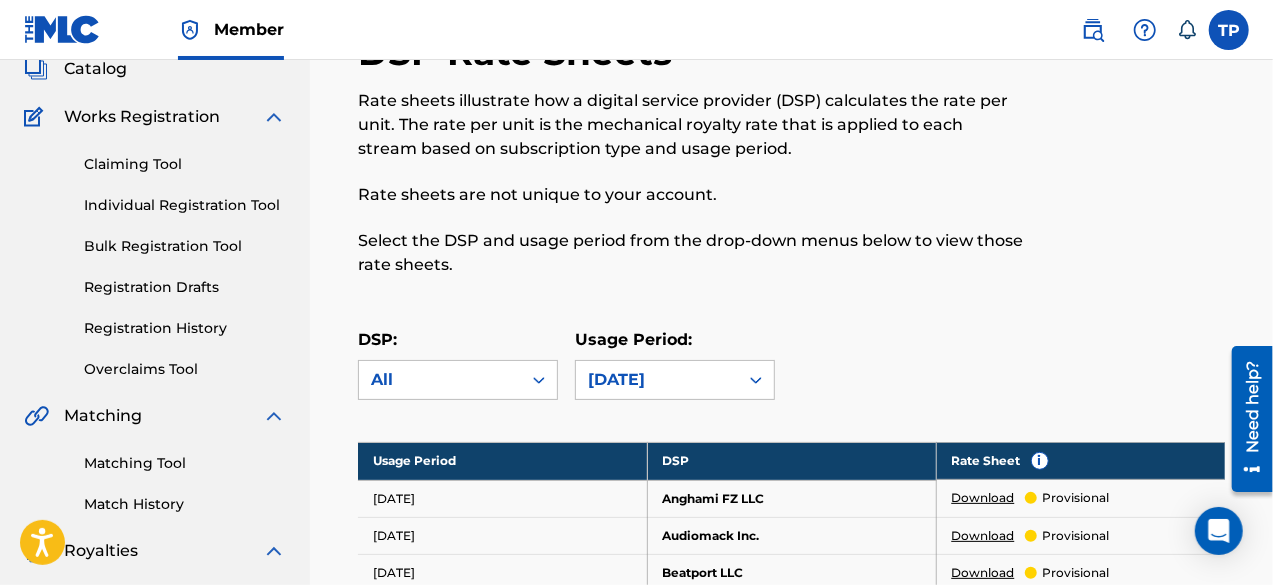 scroll, scrollTop: 129, scrollLeft: 0, axis: vertical 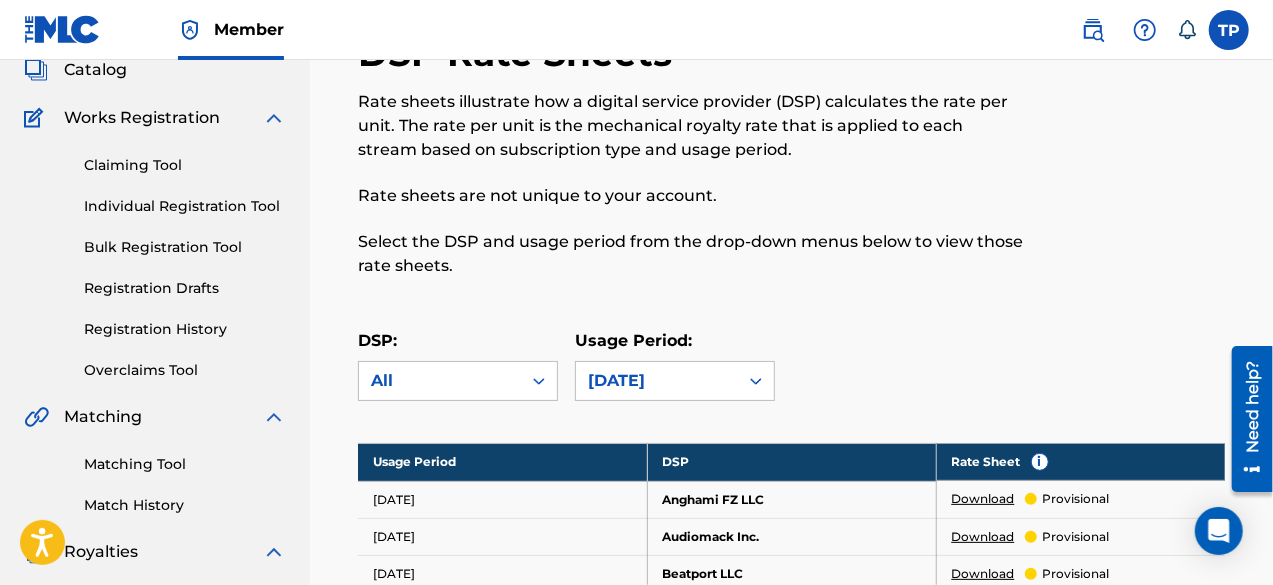 click on "Registration History" at bounding box center [185, 329] 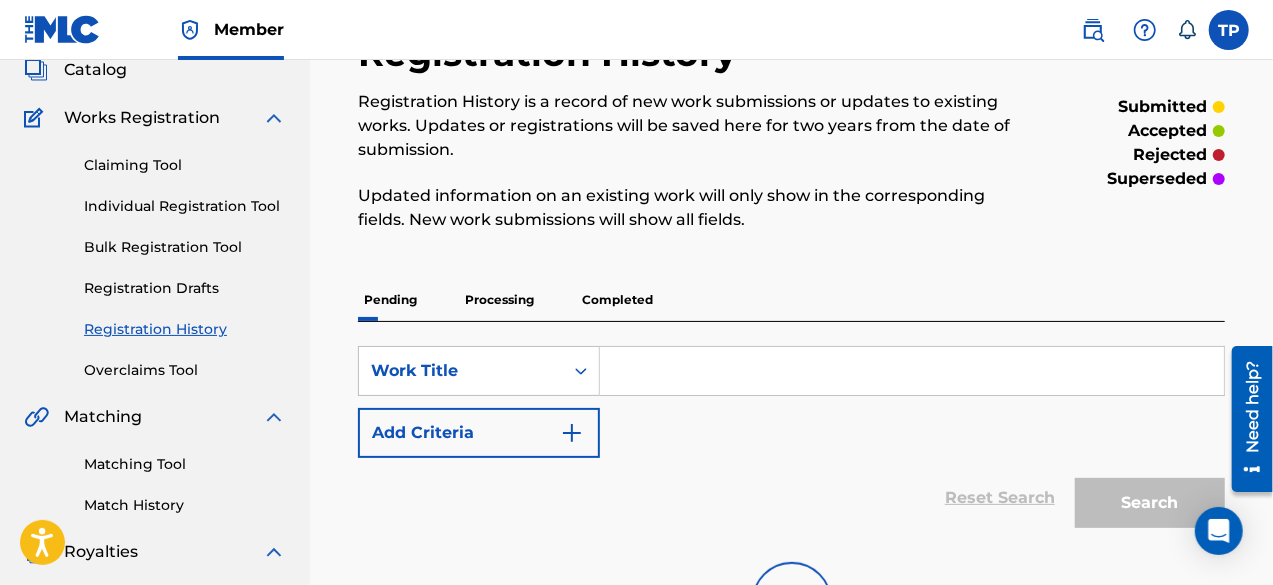 scroll, scrollTop: 0, scrollLeft: 0, axis: both 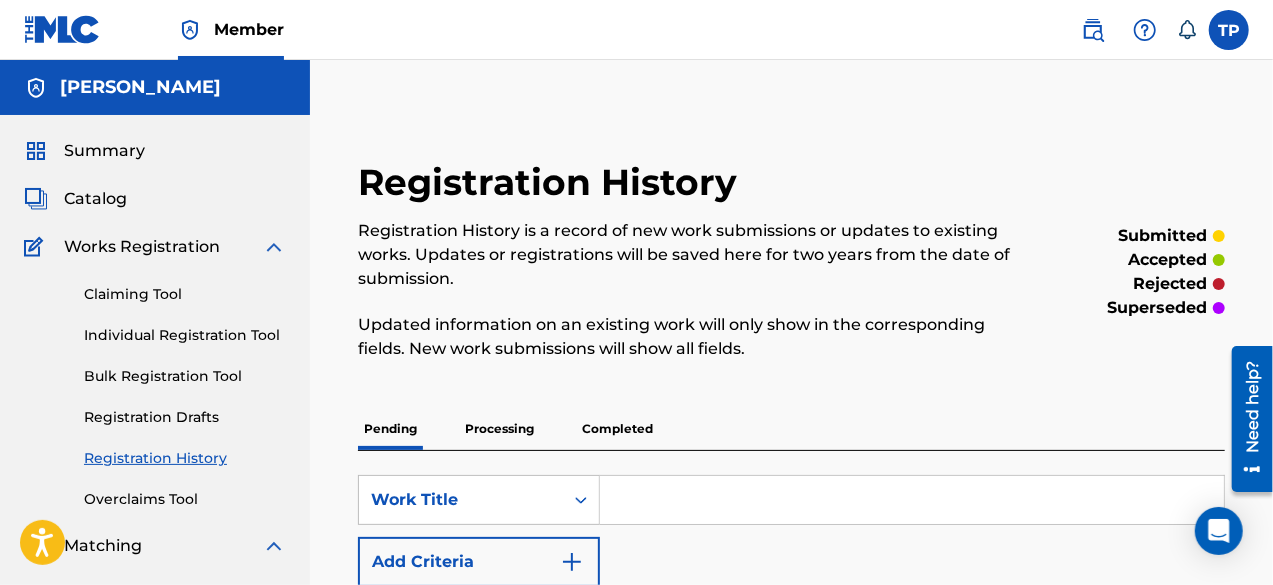click on "Processing" at bounding box center (499, 429) 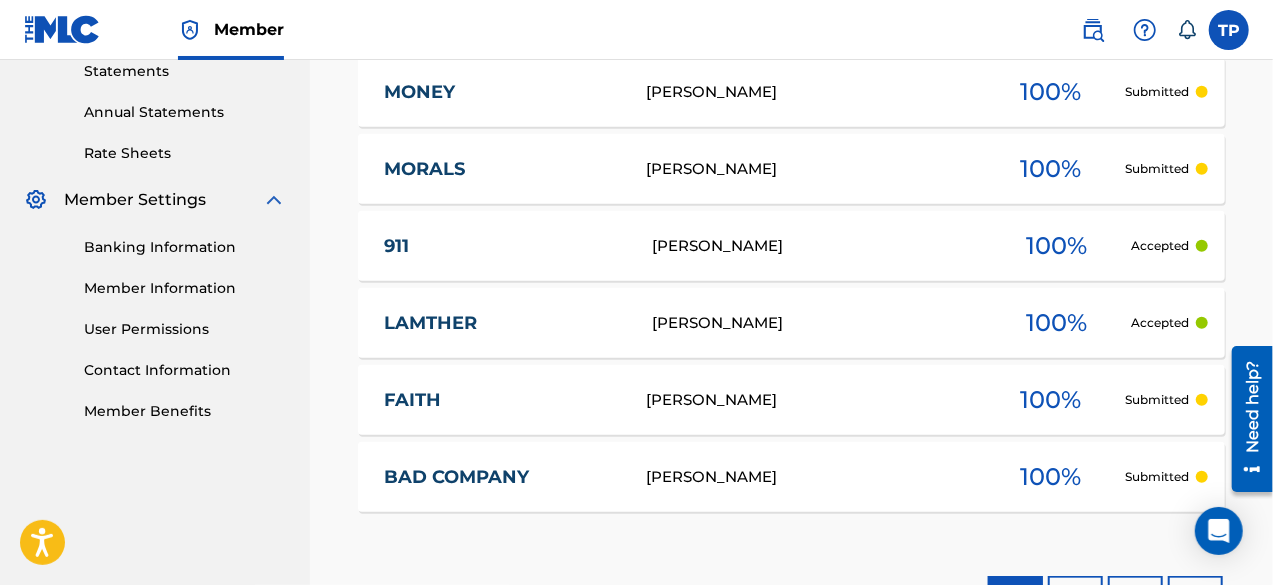scroll, scrollTop: 699, scrollLeft: 0, axis: vertical 